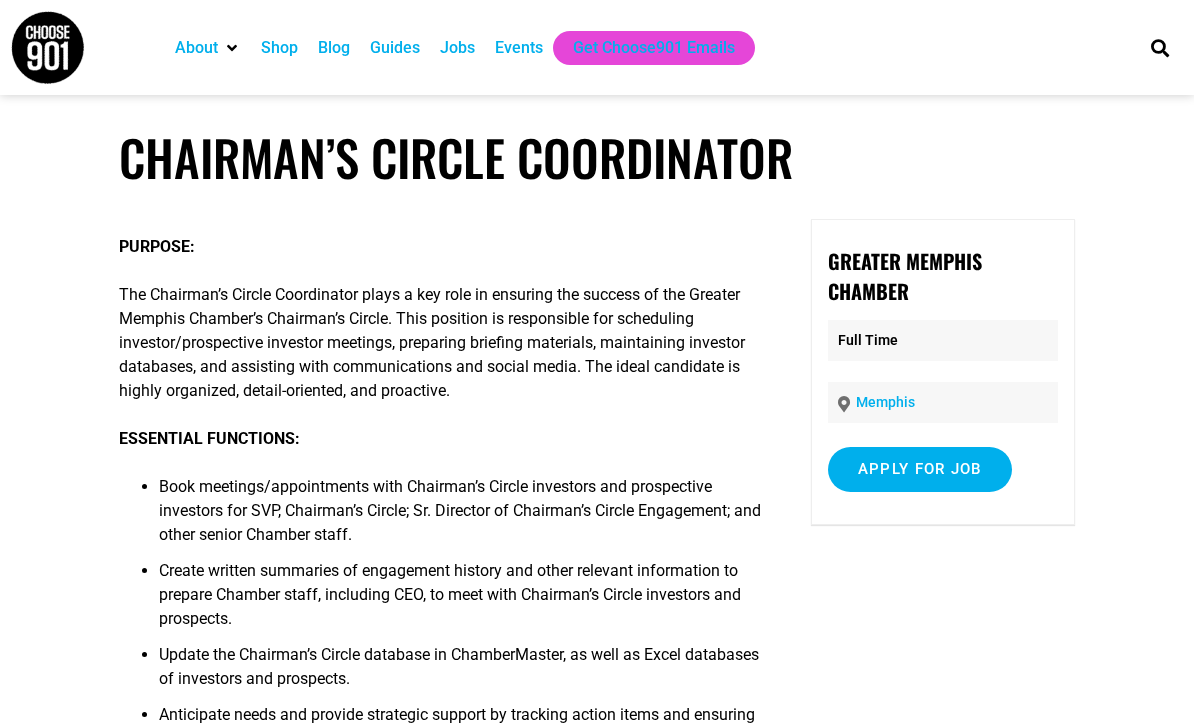 scroll, scrollTop: 1051, scrollLeft: 0, axis: vertical 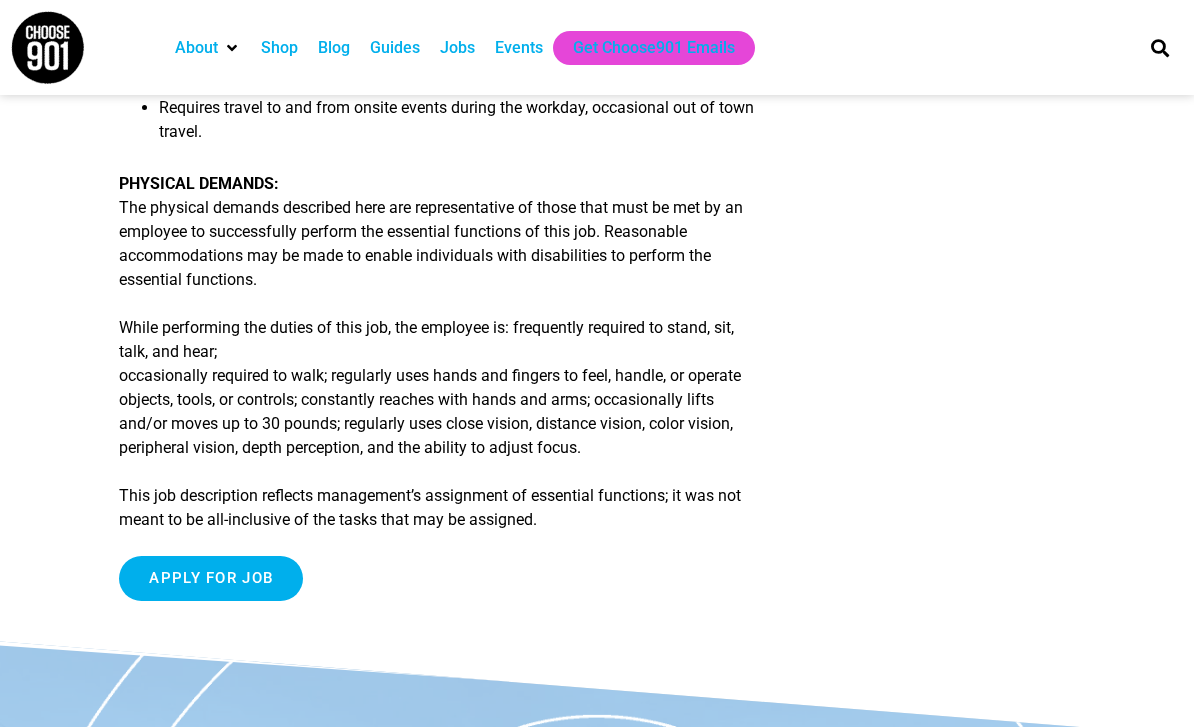 click on "Apply for job" at bounding box center (211, 578) 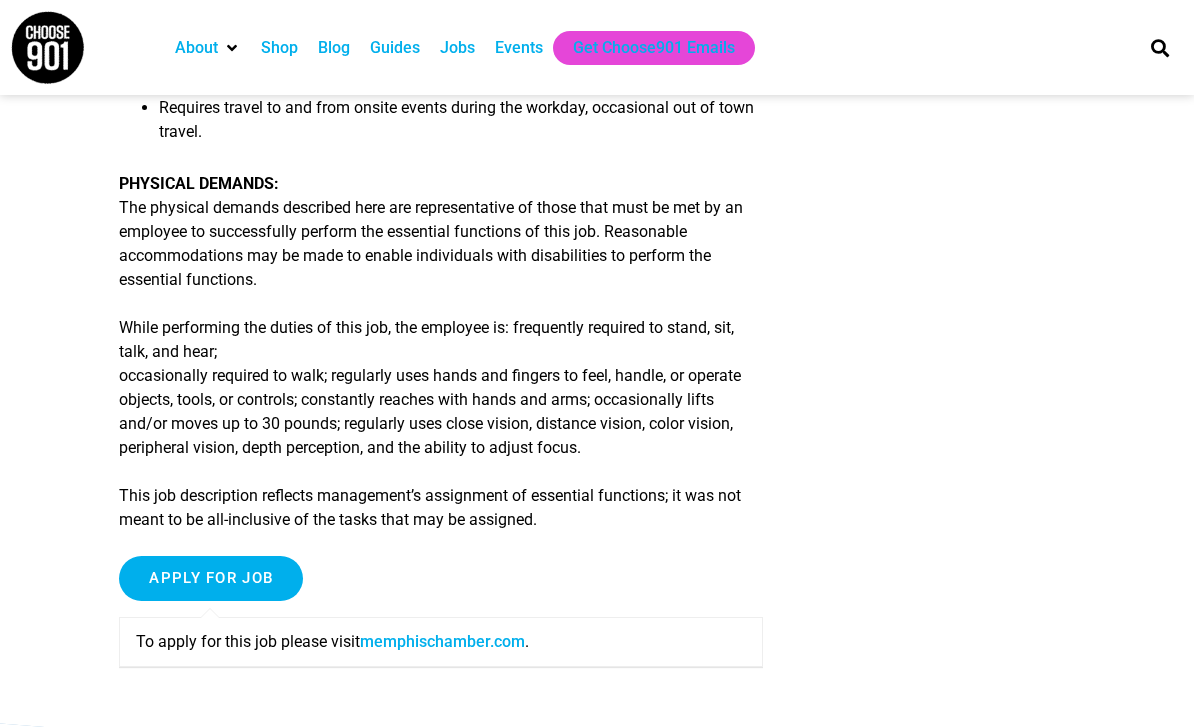 click on "memphischamber.com" at bounding box center (442, 641) 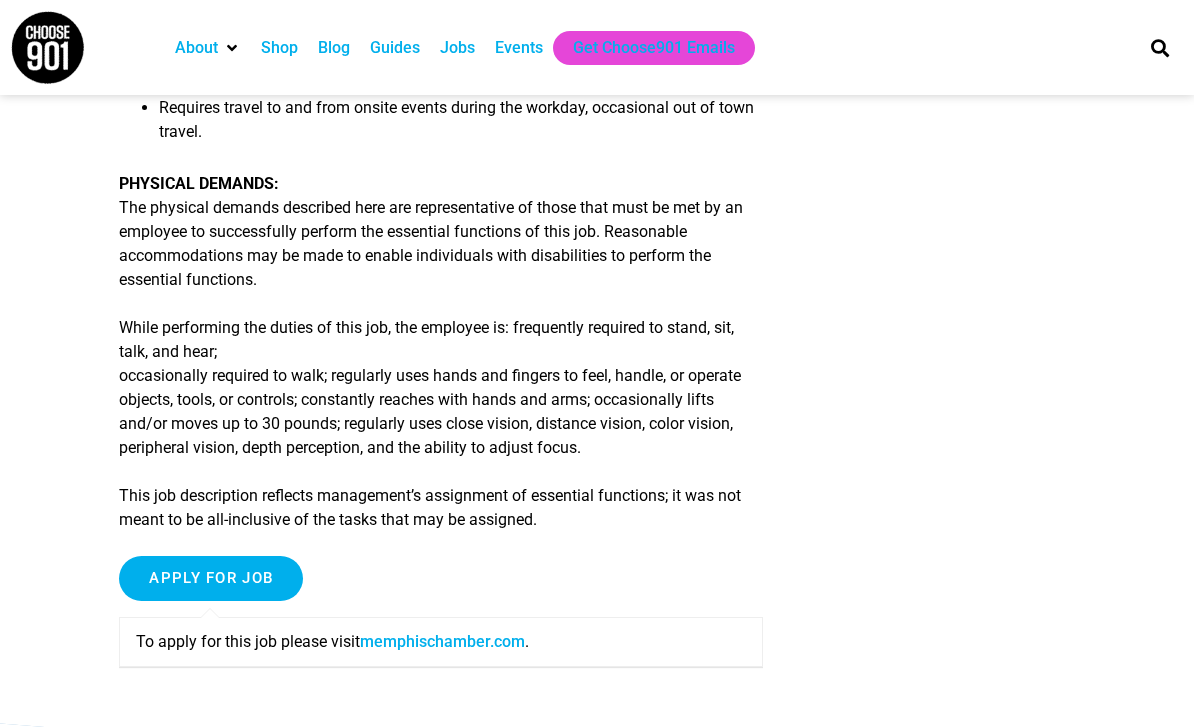 scroll, scrollTop: 2019, scrollLeft: 0, axis: vertical 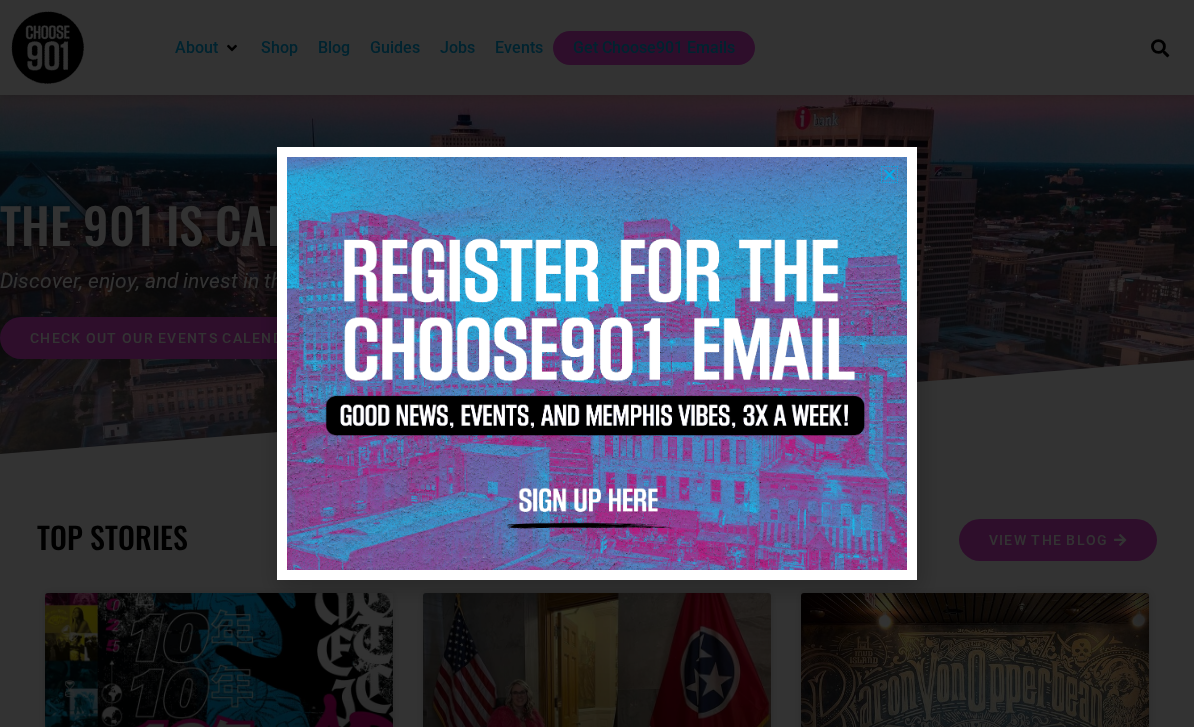 click at bounding box center [889, 174] 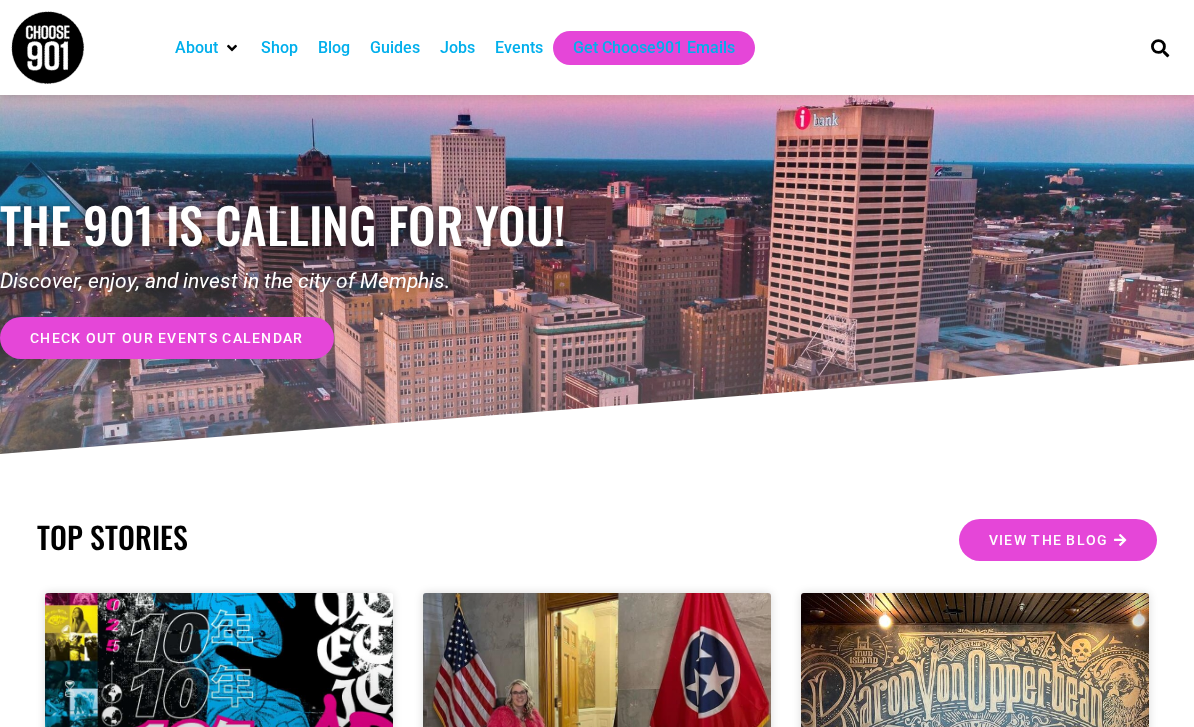 click on "Jobs" at bounding box center (457, 48) 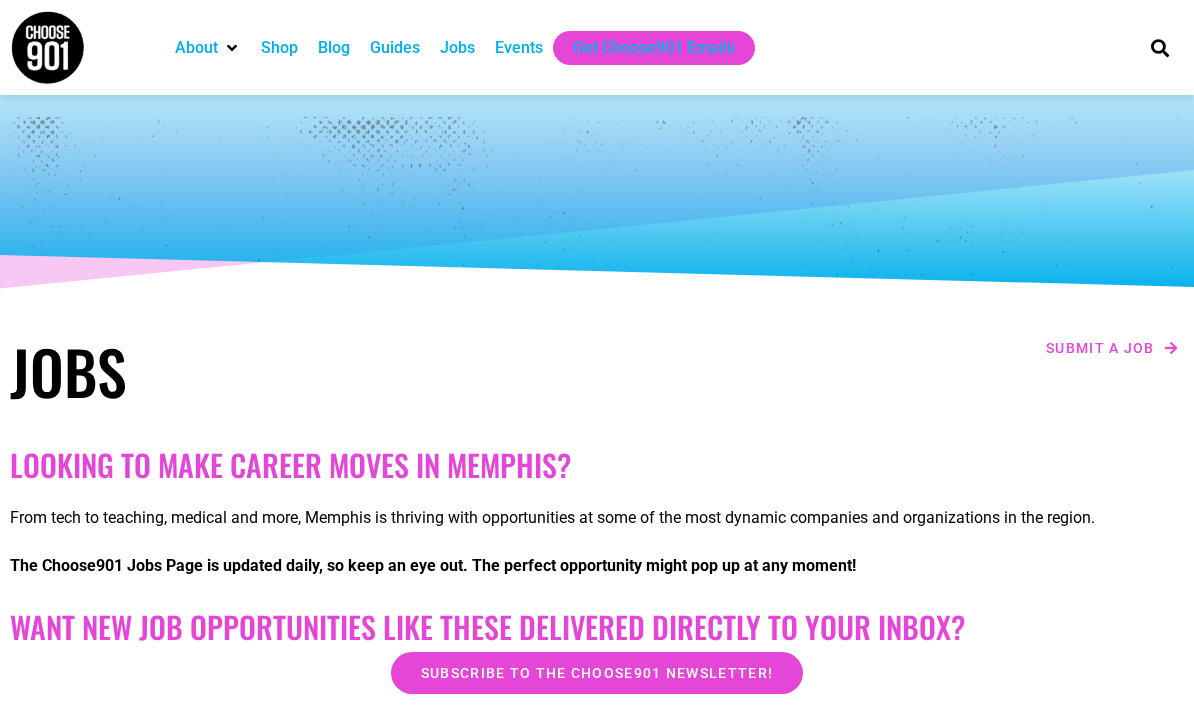 scroll, scrollTop: 0, scrollLeft: 0, axis: both 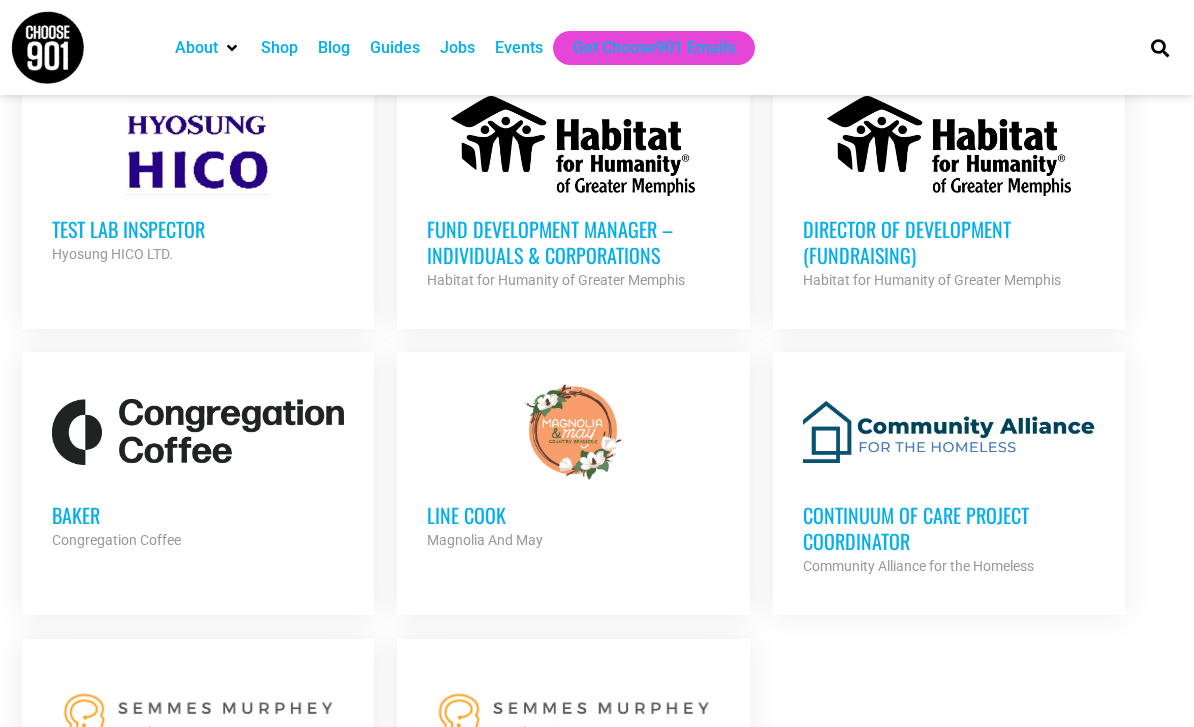 click on "Baker" at bounding box center (198, 515) 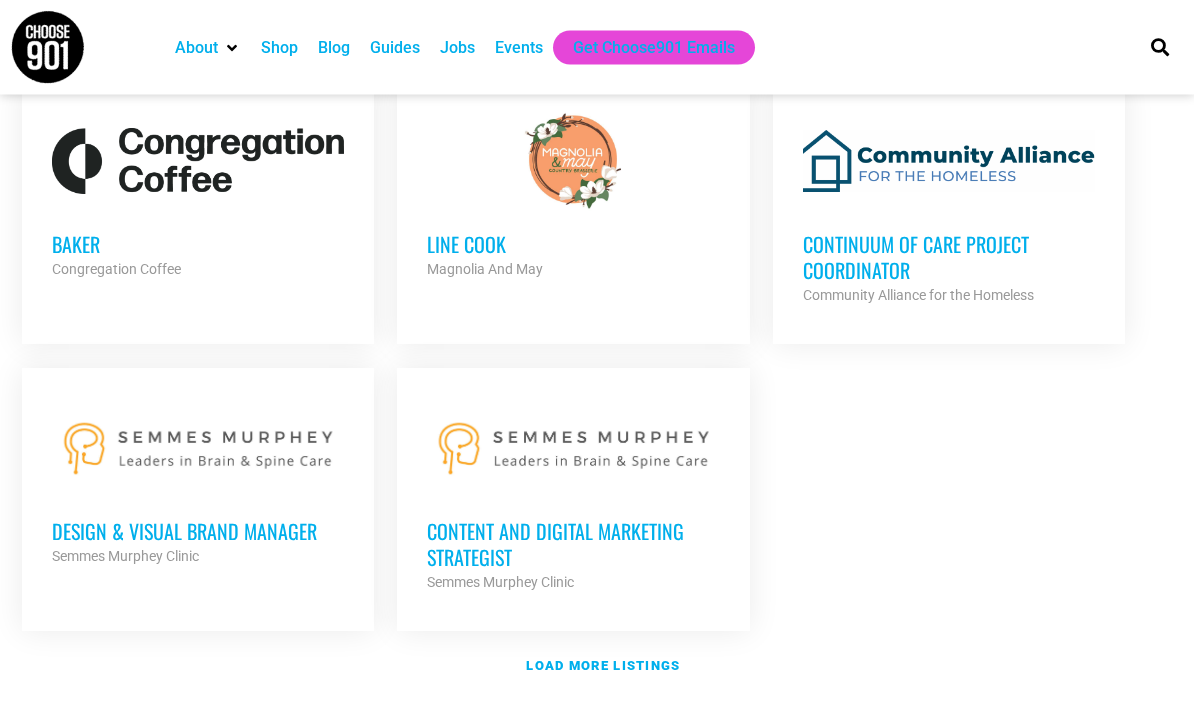 scroll, scrollTop: 2366, scrollLeft: 0, axis: vertical 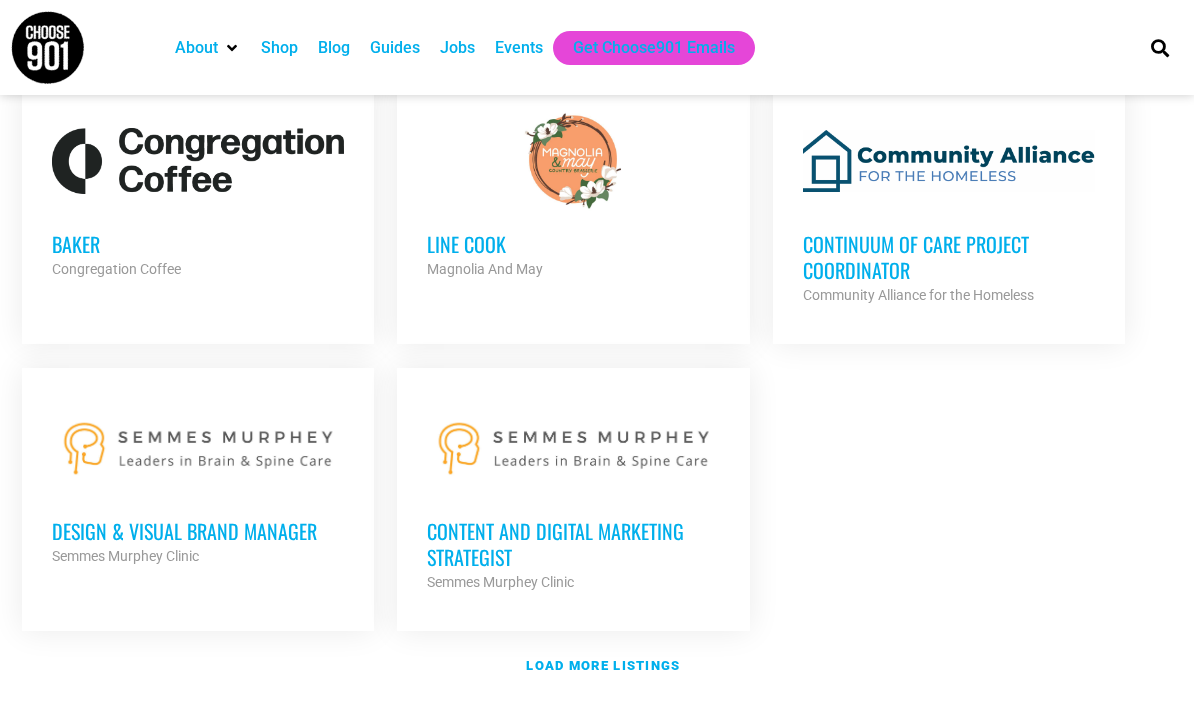 click on "Load more listings" at bounding box center [597, 666] 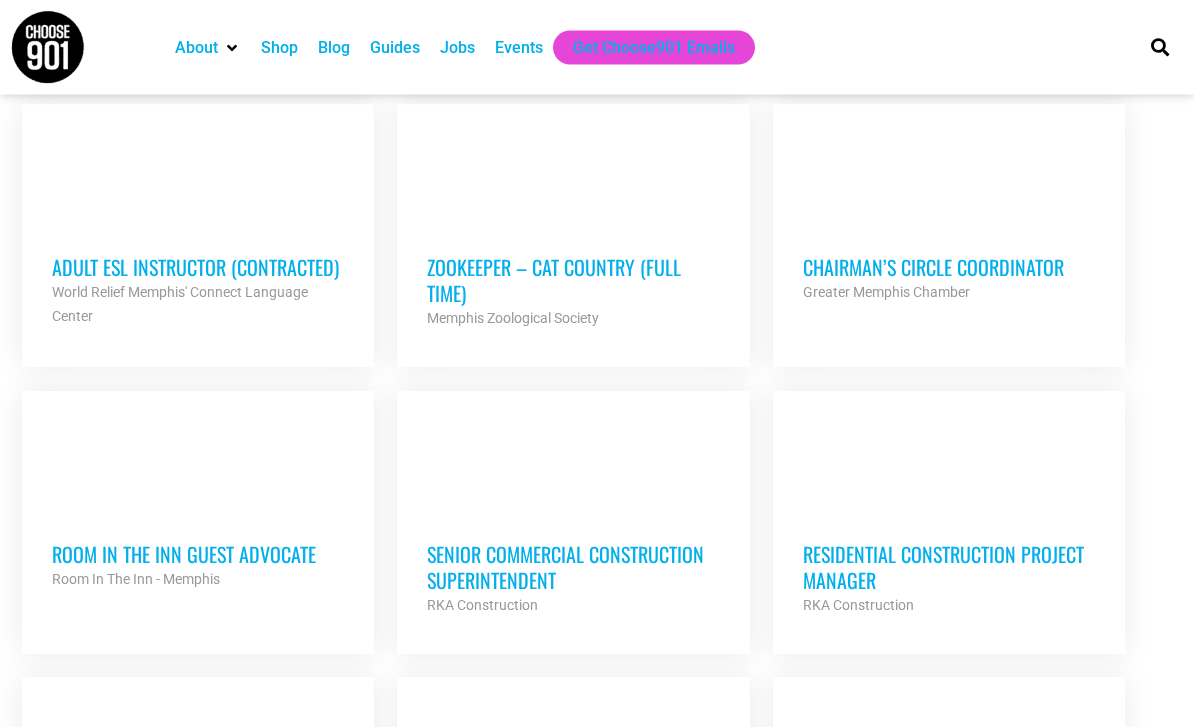 scroll, scrollTop: 2926, scrollLeft: 0, axis: vertical 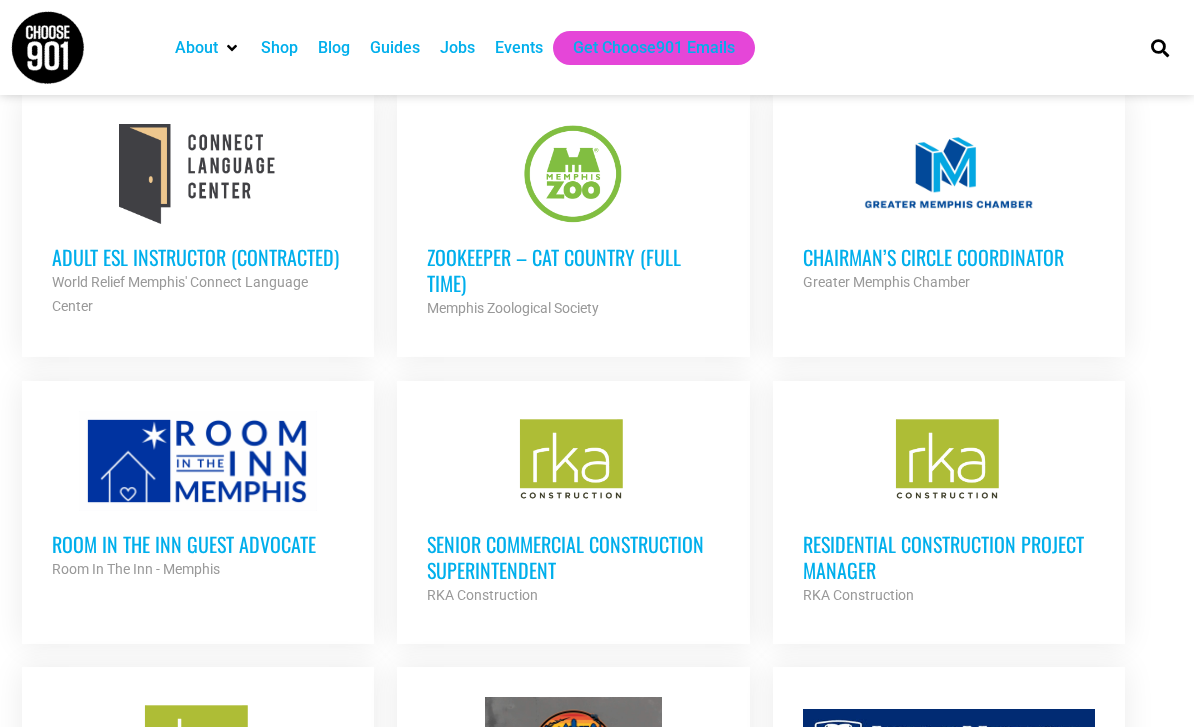 click on "Room in the Inn Guest Advocate" at bounding box center (198, 544) 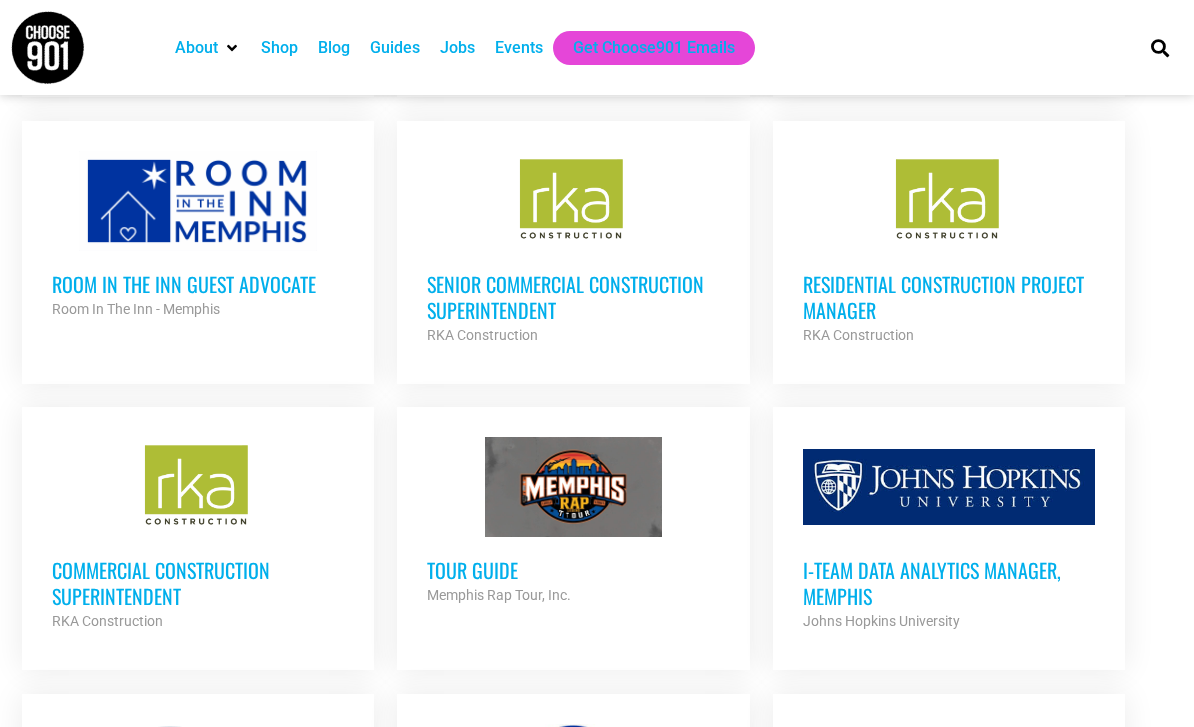 scroll, scrollTop: 3261, scrollLeft: 0, axis: vertical 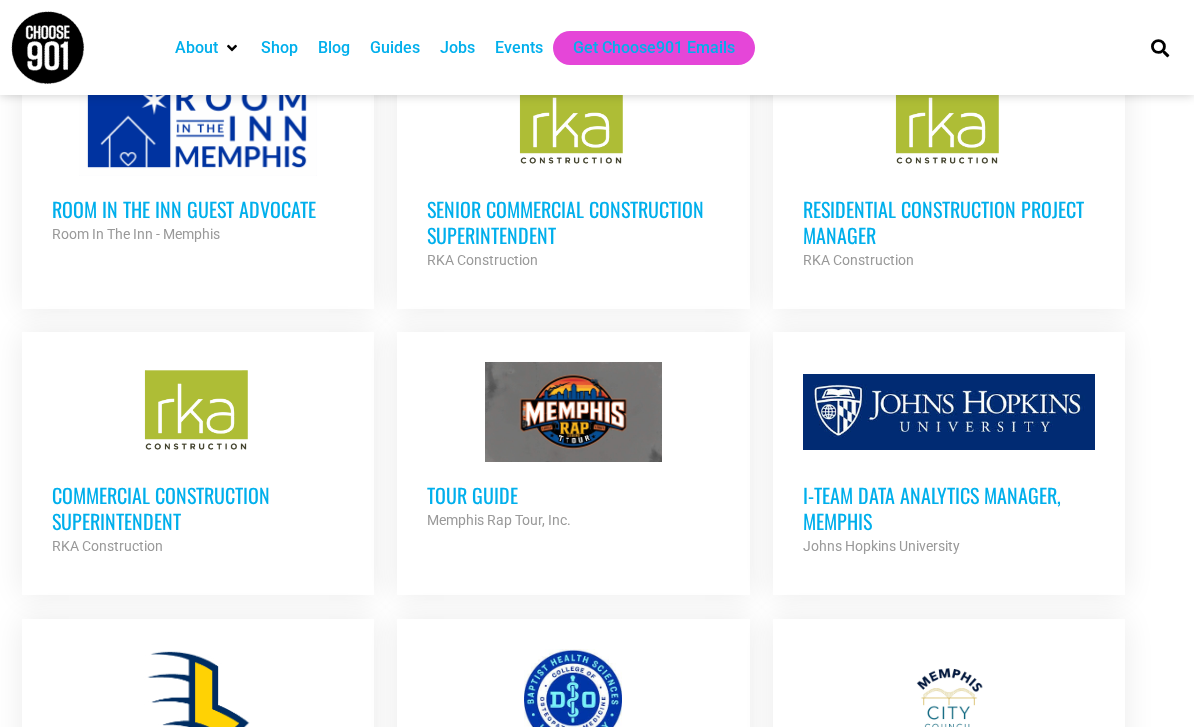 click on "Tour Guide" at bounding box center [573, 495] 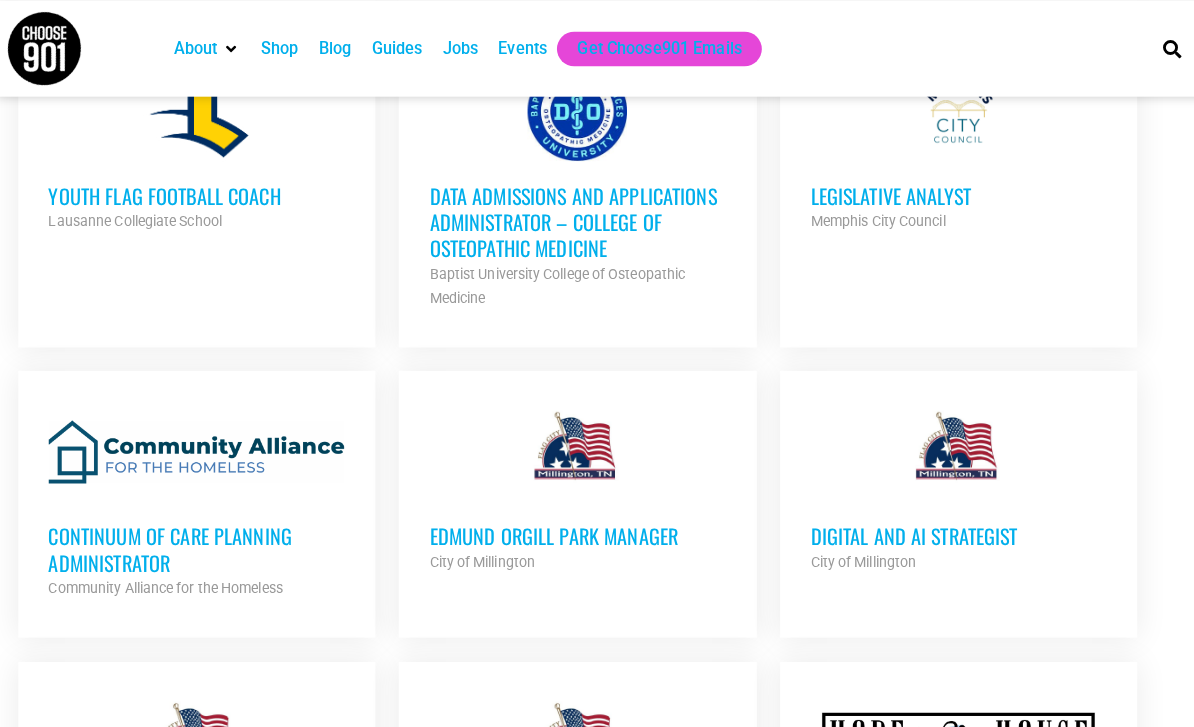 scroll, scrollTop: 3870, scrollLeft: 0, axis: vertical 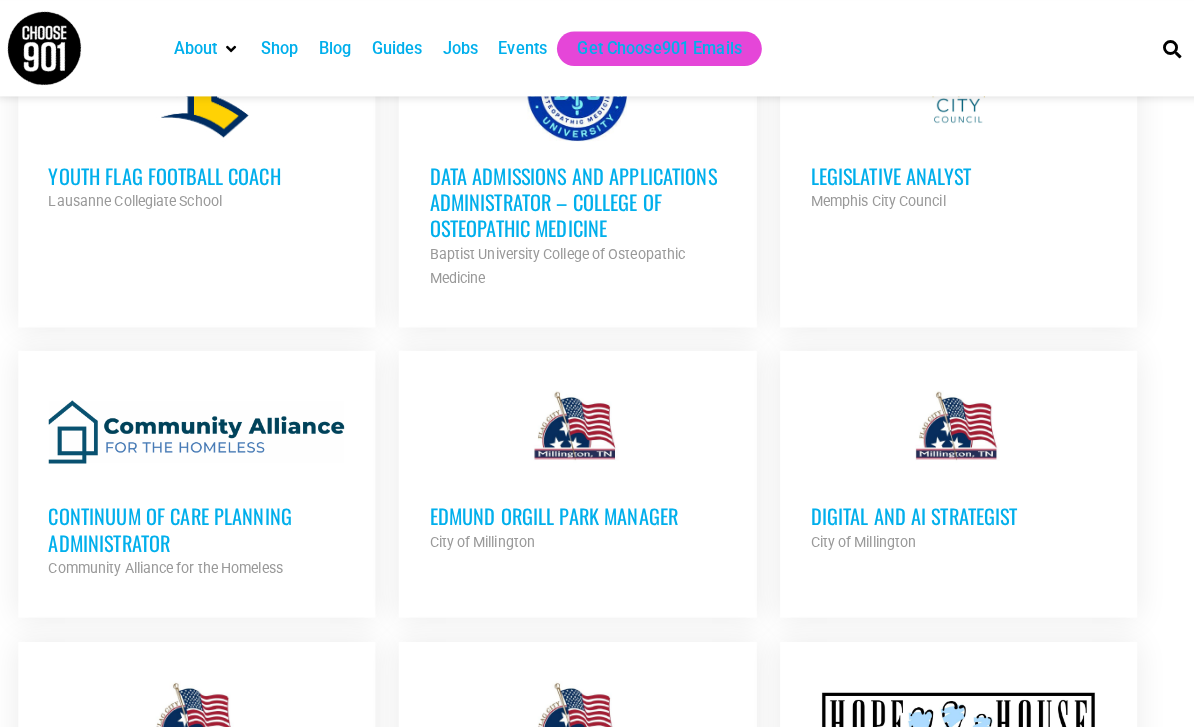 click on "Continuum of Care Planning Administrator" at bounding box center [198, 522] 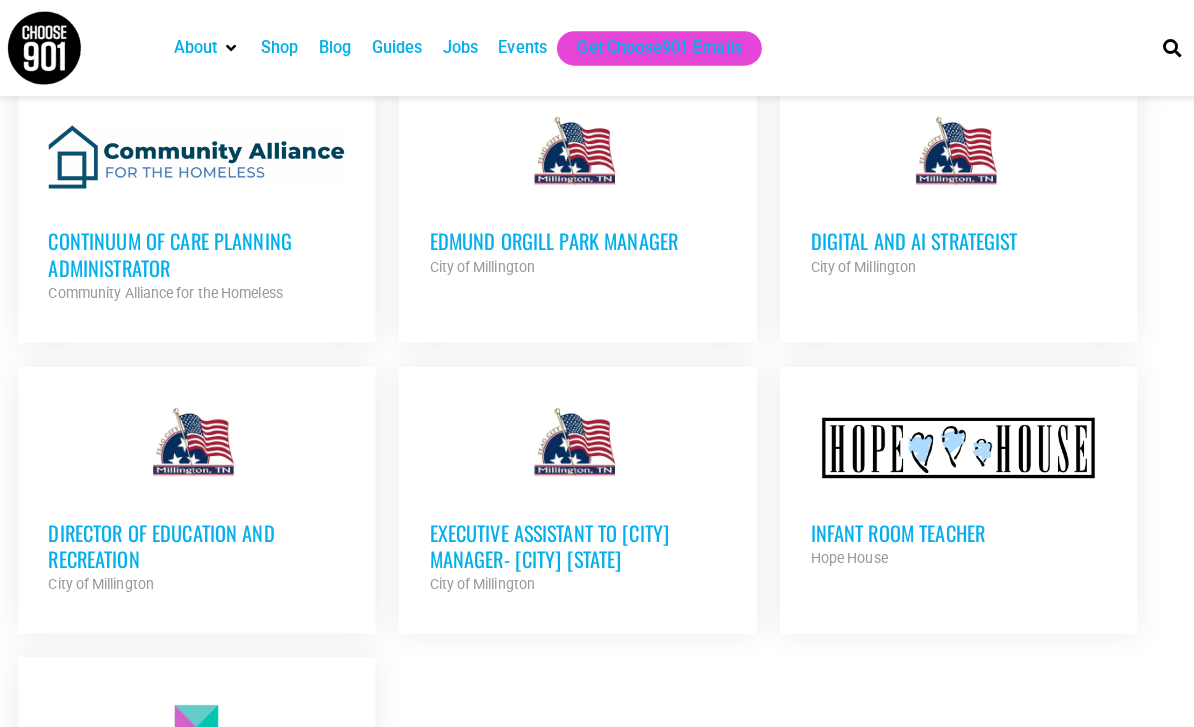 scroll, scrollTop: 4164, scrollLeft: 0, axis: vertical 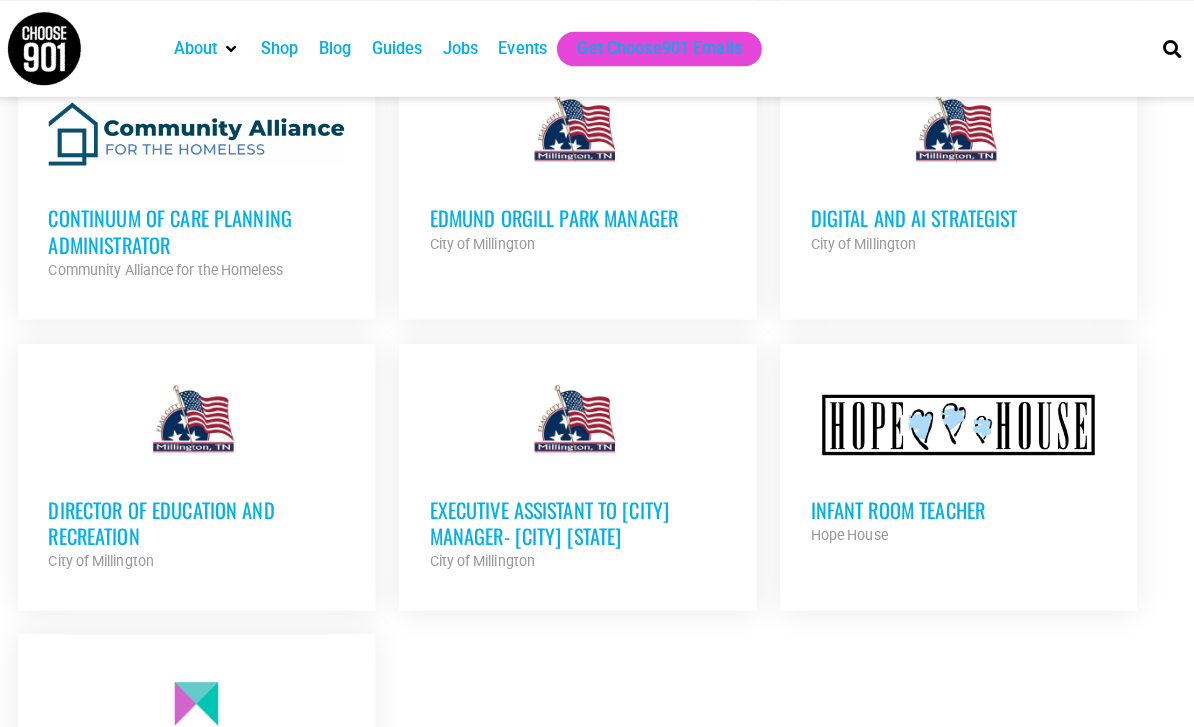 click on "Infant Room Teacher" at bounding box center (949, 502) 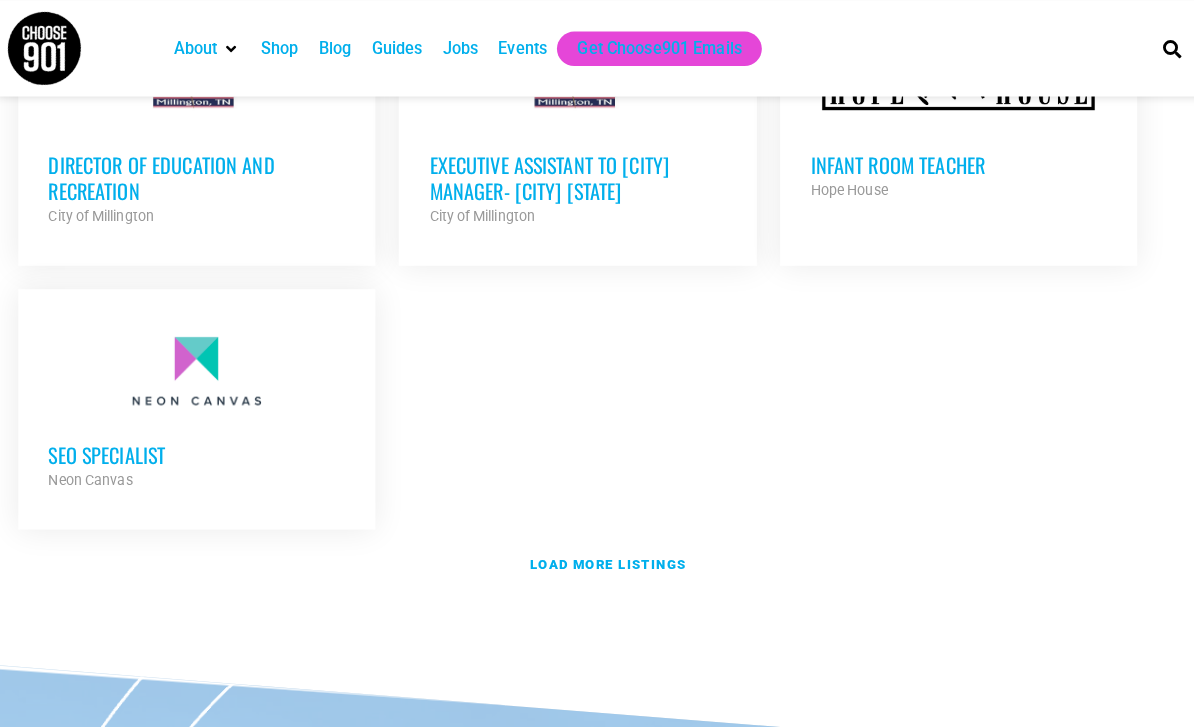 scroll, scrollTop: 4504, scrollLeft: 0, axis: vertical 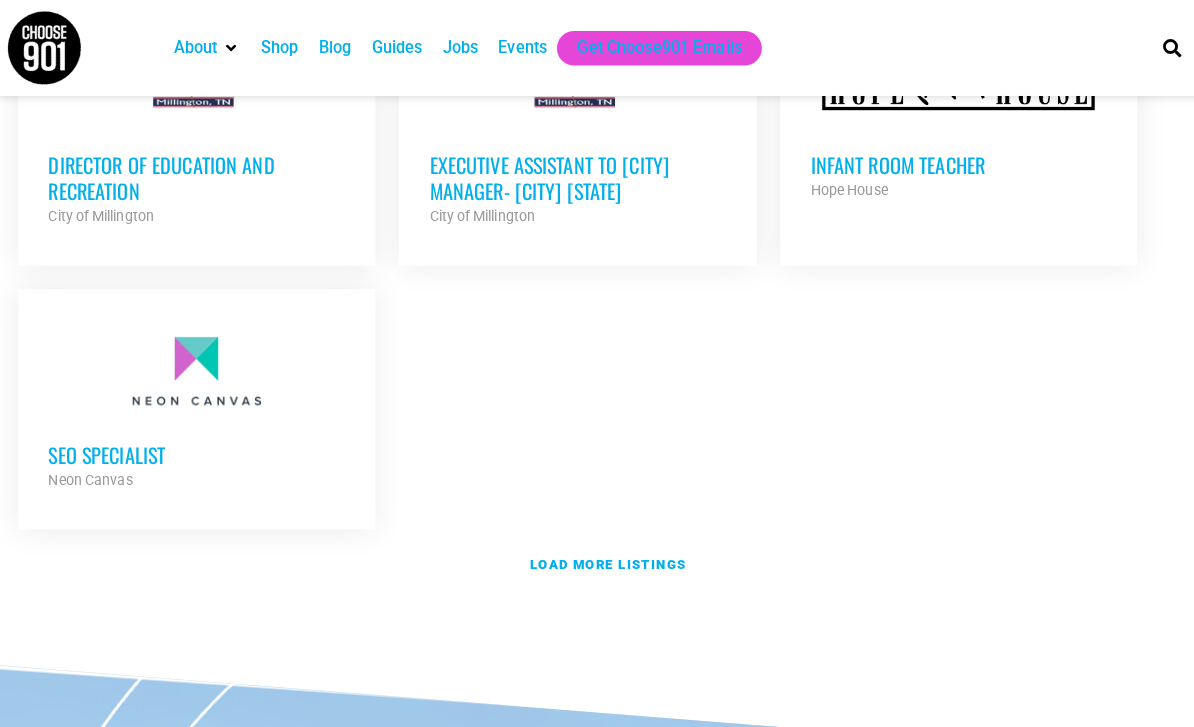 click on "Load more listings" at bounding box center (603, 556) 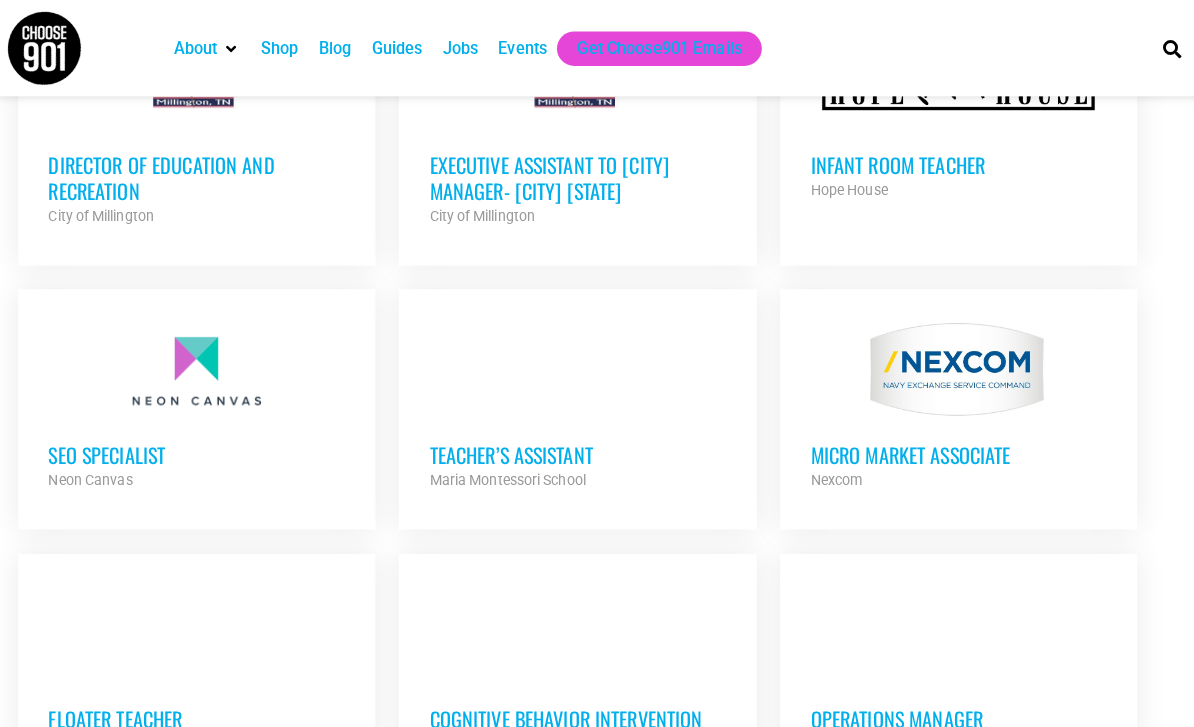 scroll, scrollTop: 4499, scrollLeft: 0, axis: vertical 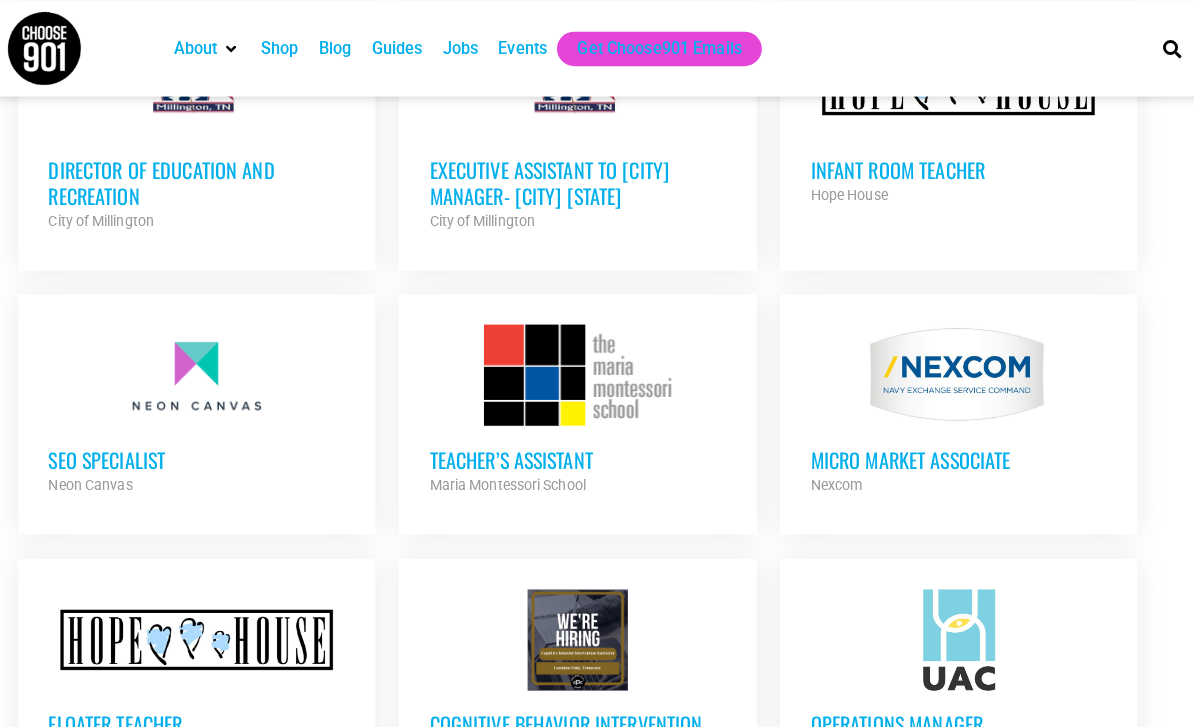 click on "SEO Specialist" at bounding box center [198, 453] 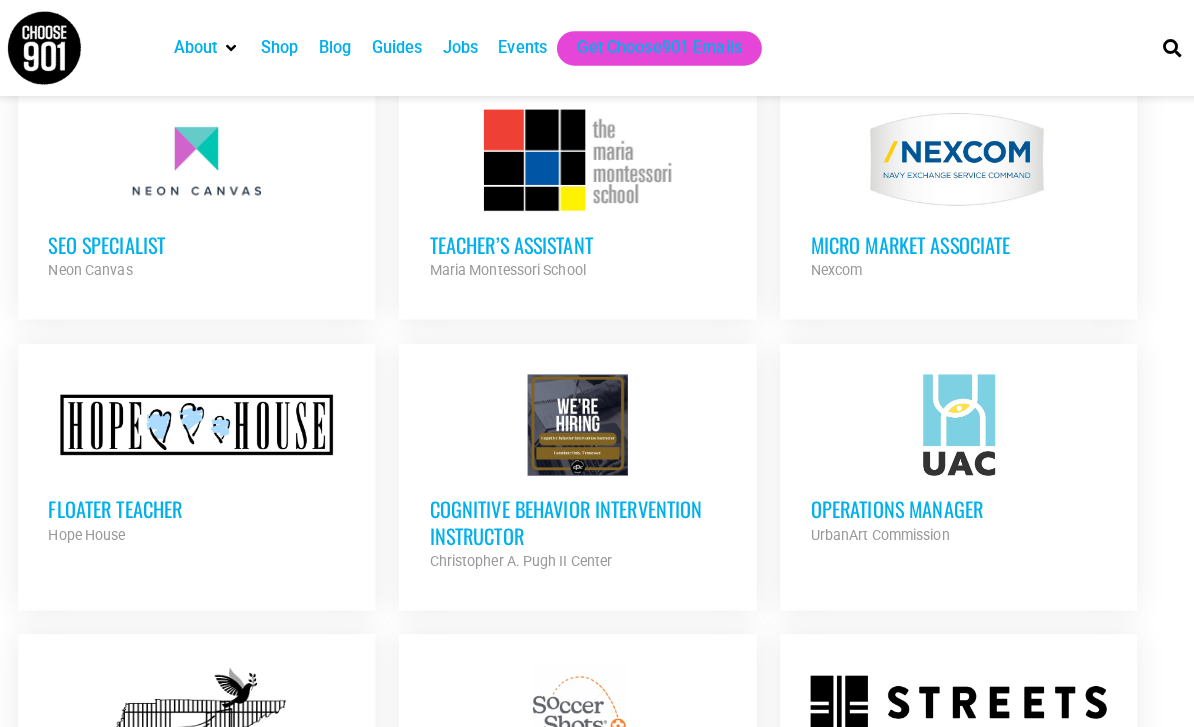 scroll, scrollTop: 4710, scrollLeft: 0, axis: vertical 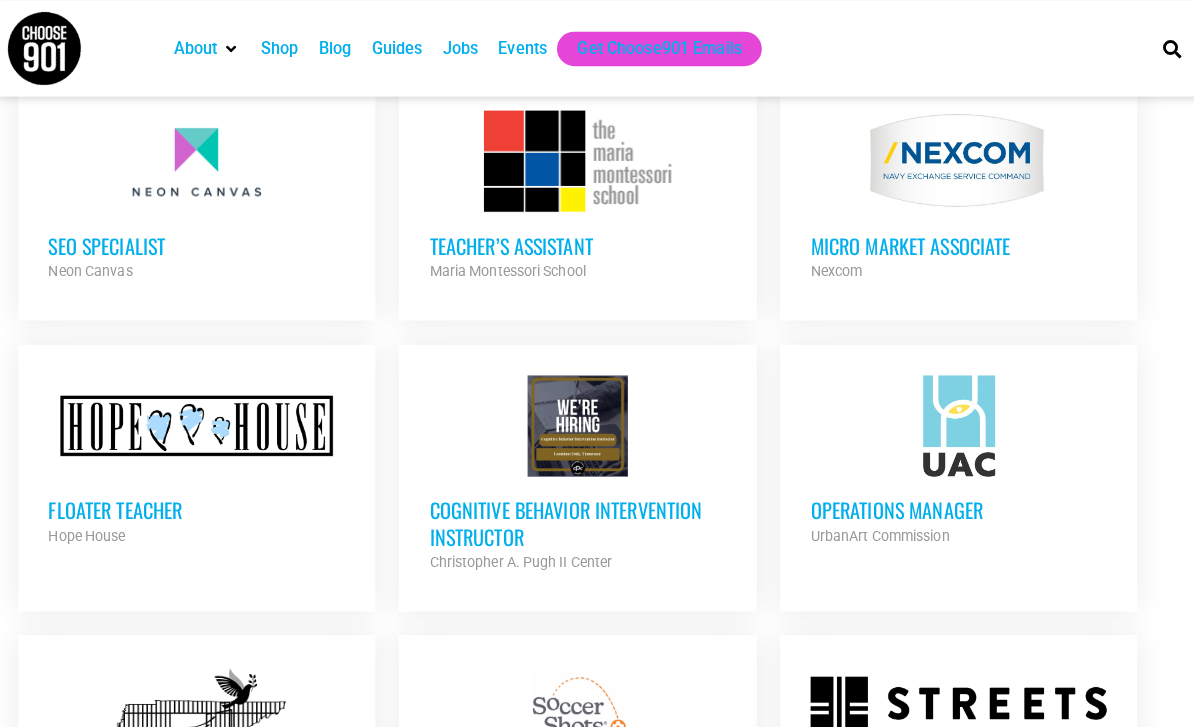 click on "Cognitive Behavior Intervention Instructor" at bounding box center (573, 516) 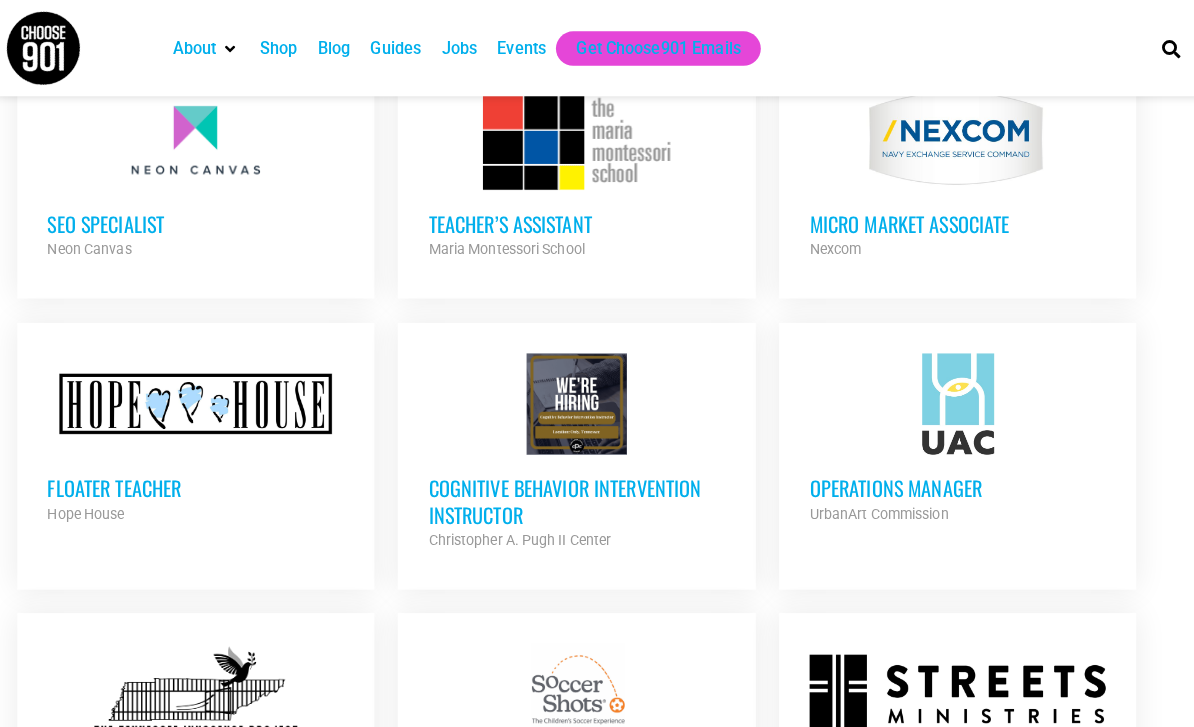 scroll, scrollTop: 4733, scrollLeft: 0, axis: vertical 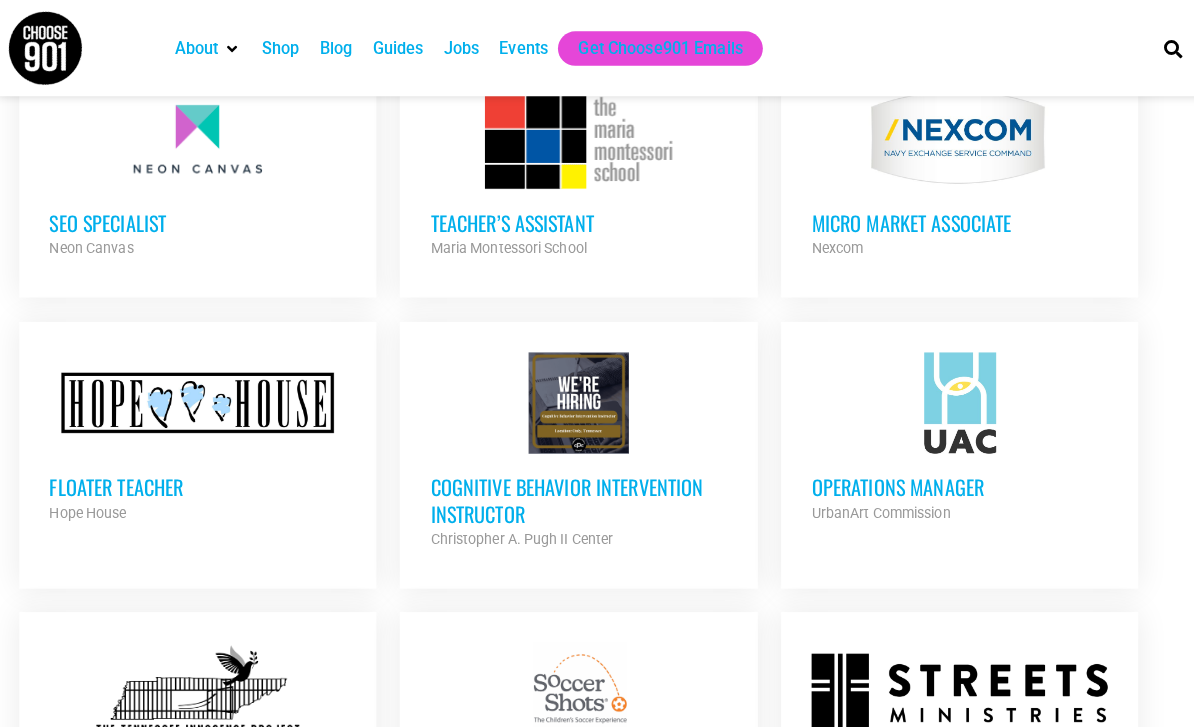 click on "Operations Manager" at bounding box center [949, 480] 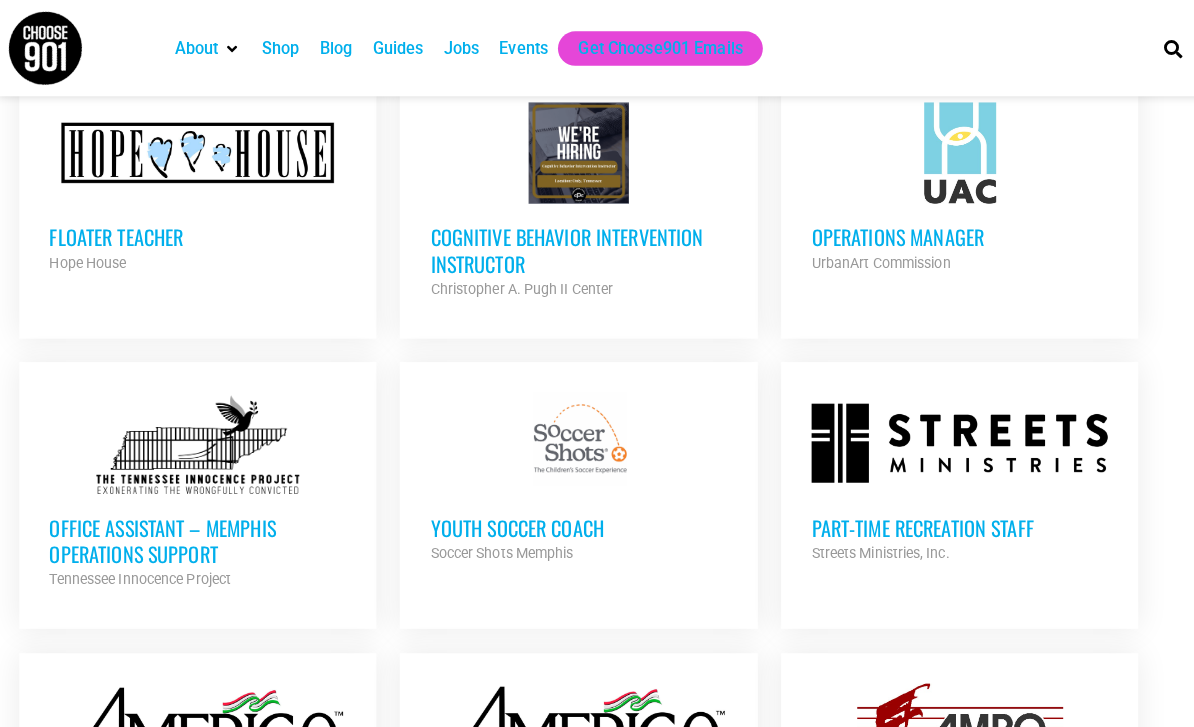 scroll, scrollTop: 4980, scrollLeft: 0, axis: vertical 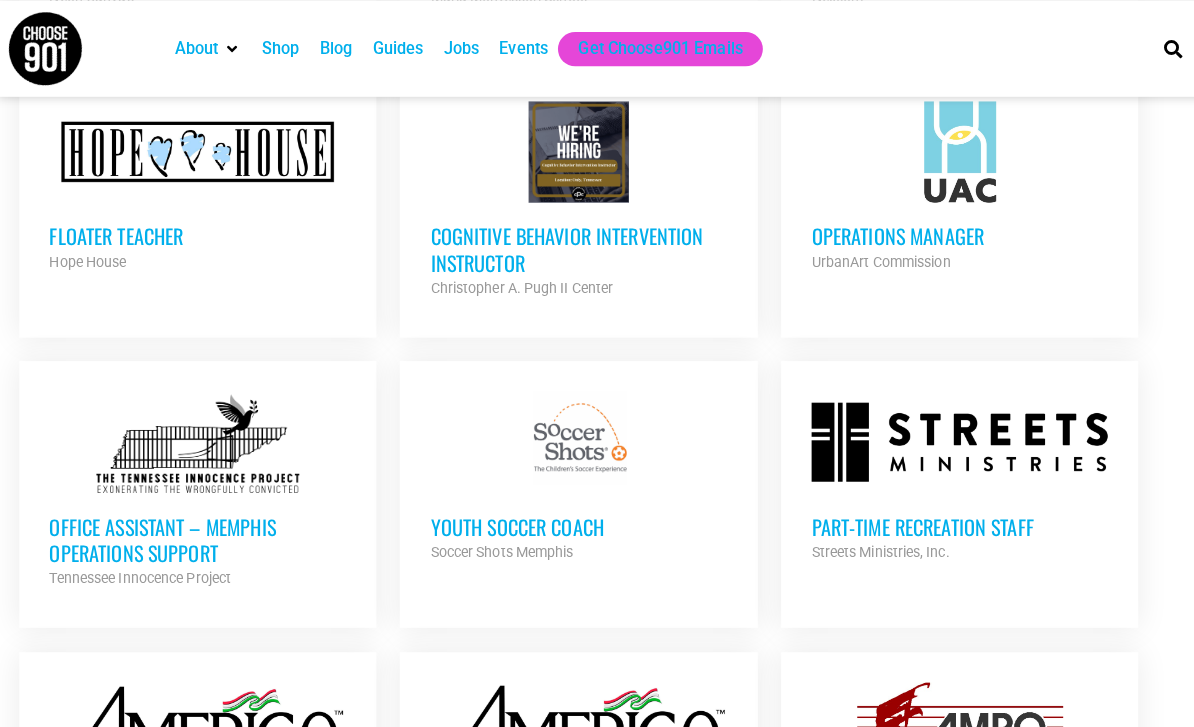 click on "Office Assistant – Memphis Operations Support" at bounding box center (198, 532) 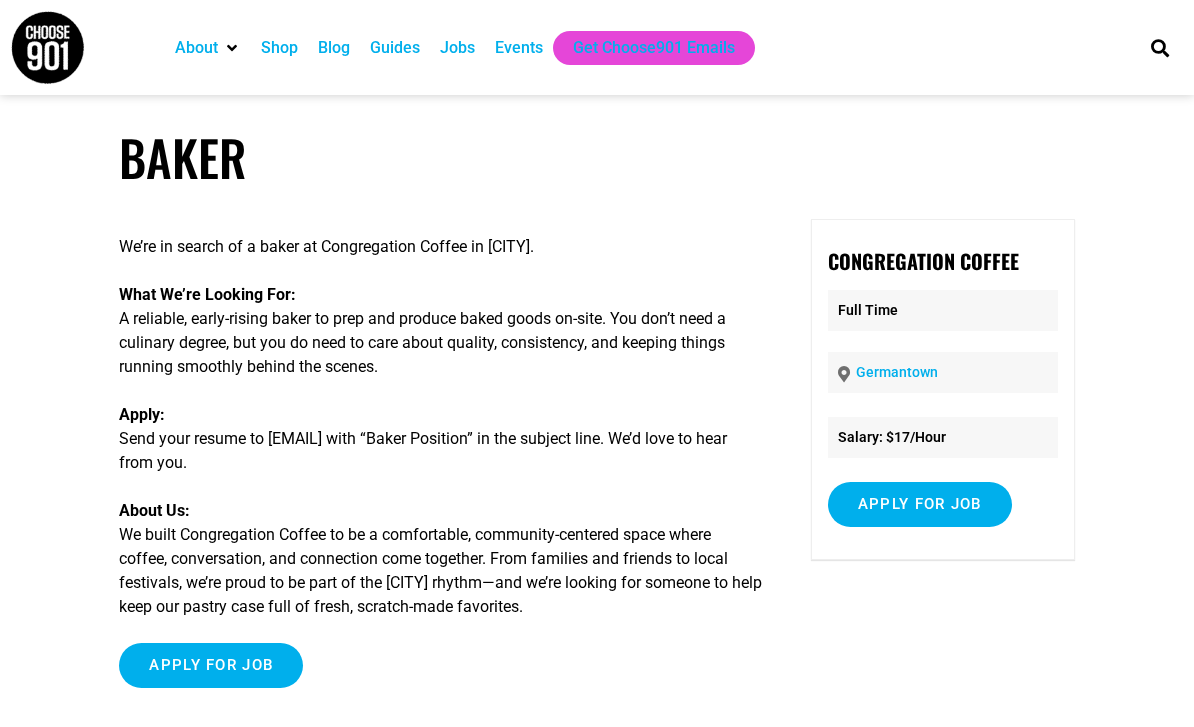 scroll, scrollTop: 0, scrollLeft: 0, axis: both 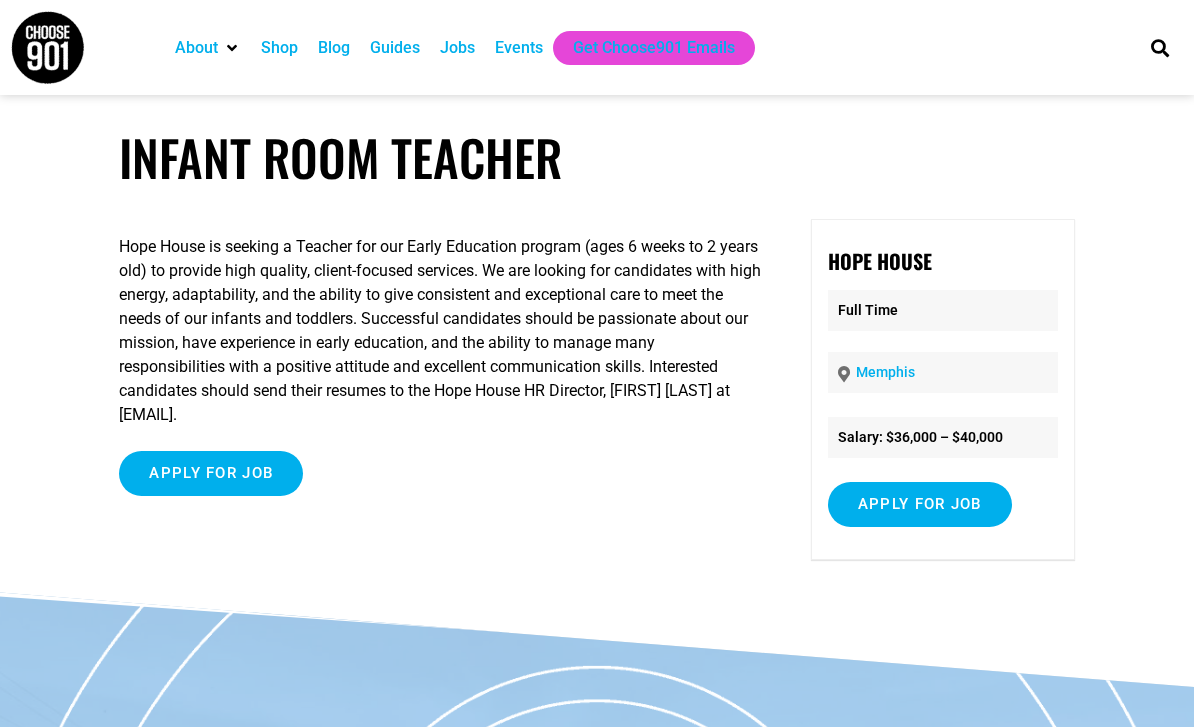 click on "Apply for job" at bounding box center (920, 504) 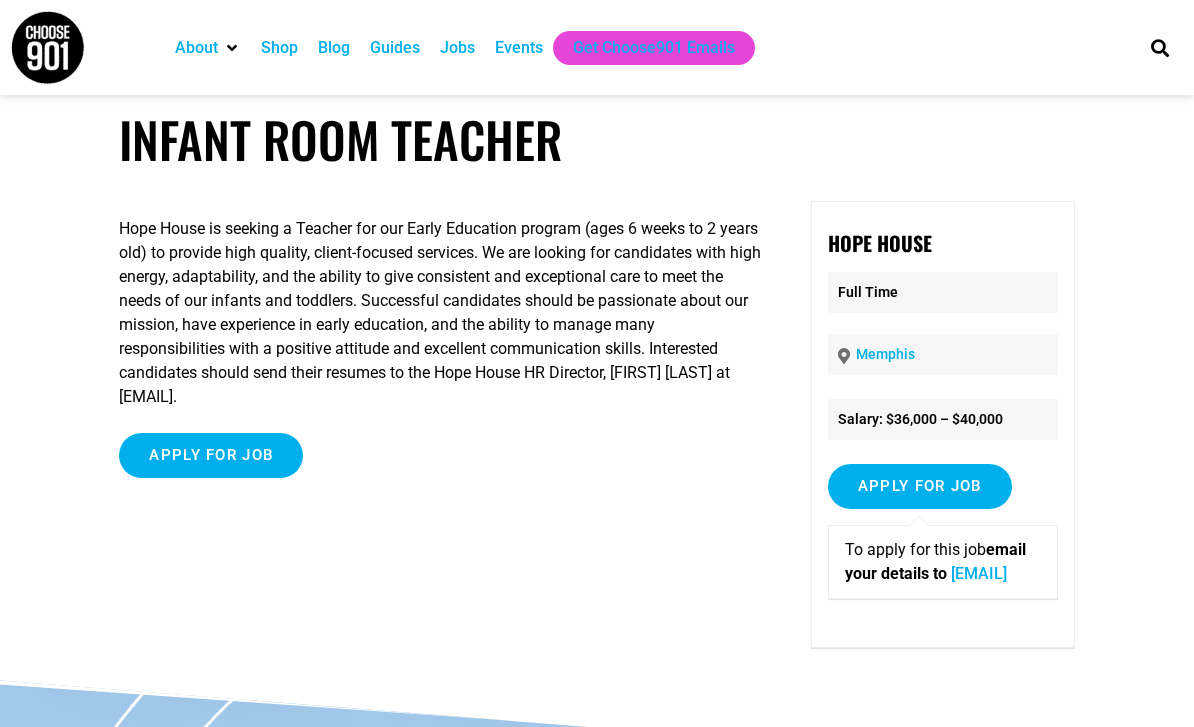 scroll, scrollTop: 19, scrollLeft: 0, axis: vertical 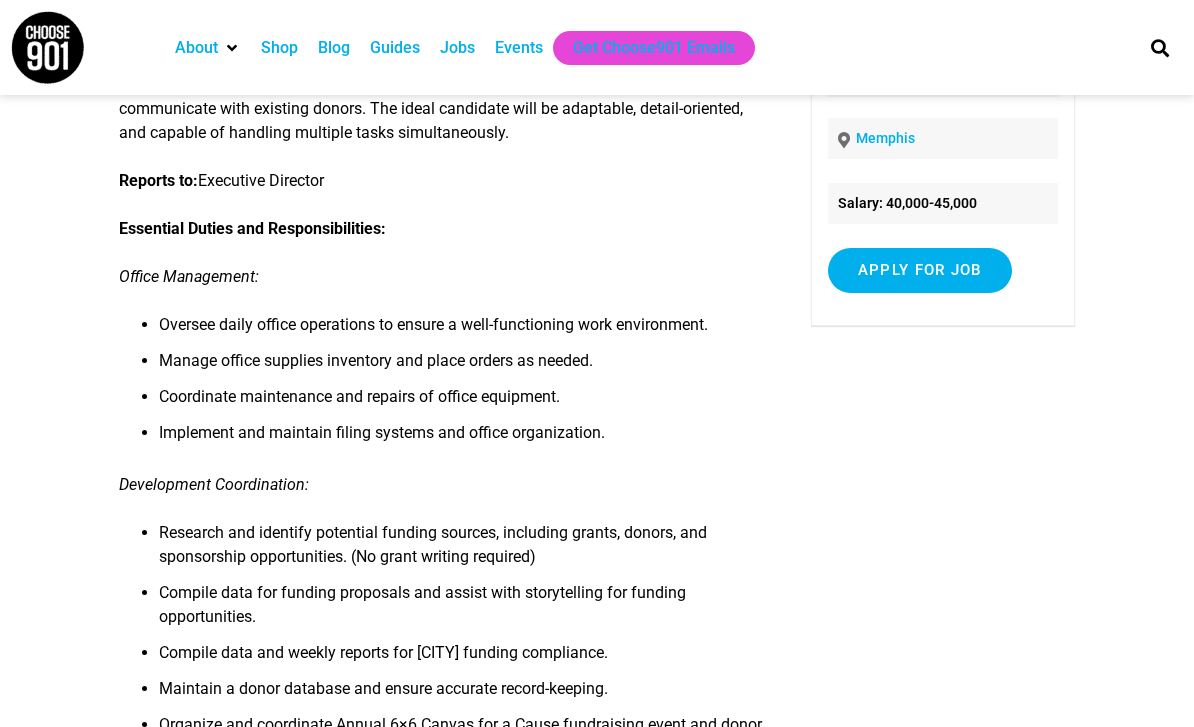 click on "Apply for job" at bounding box center [920, 270] 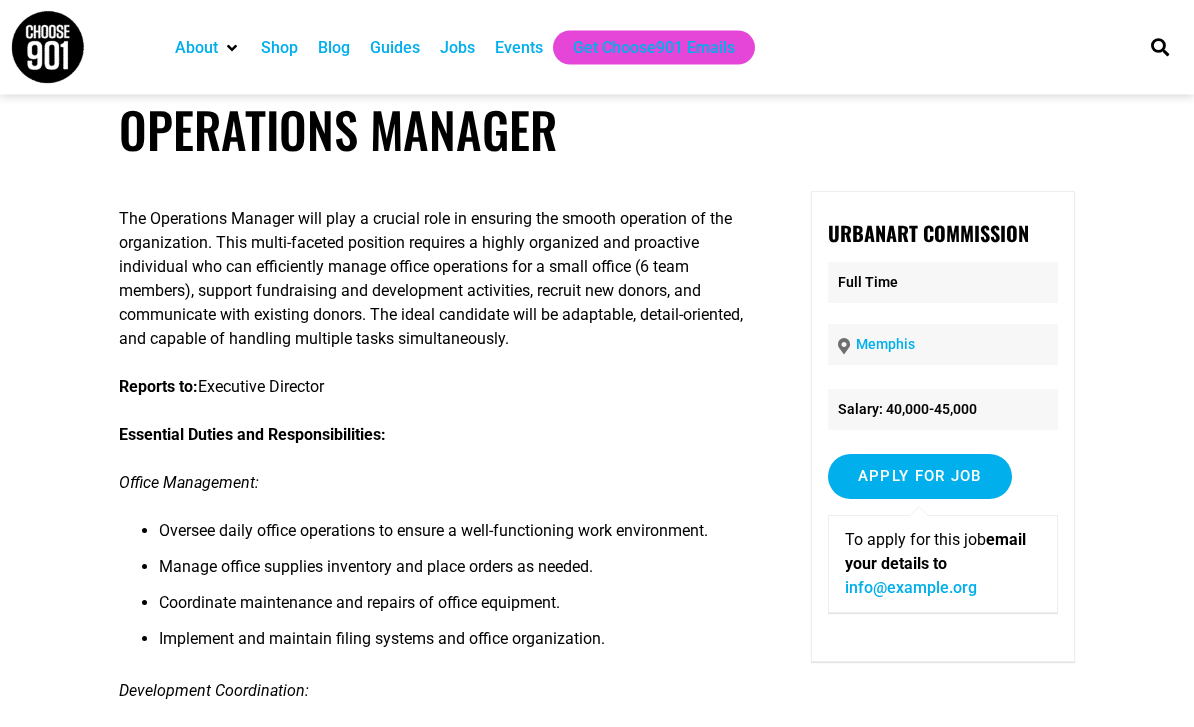 scroll, scrollTop: 28, scrollLeft: 0, axis: vertical 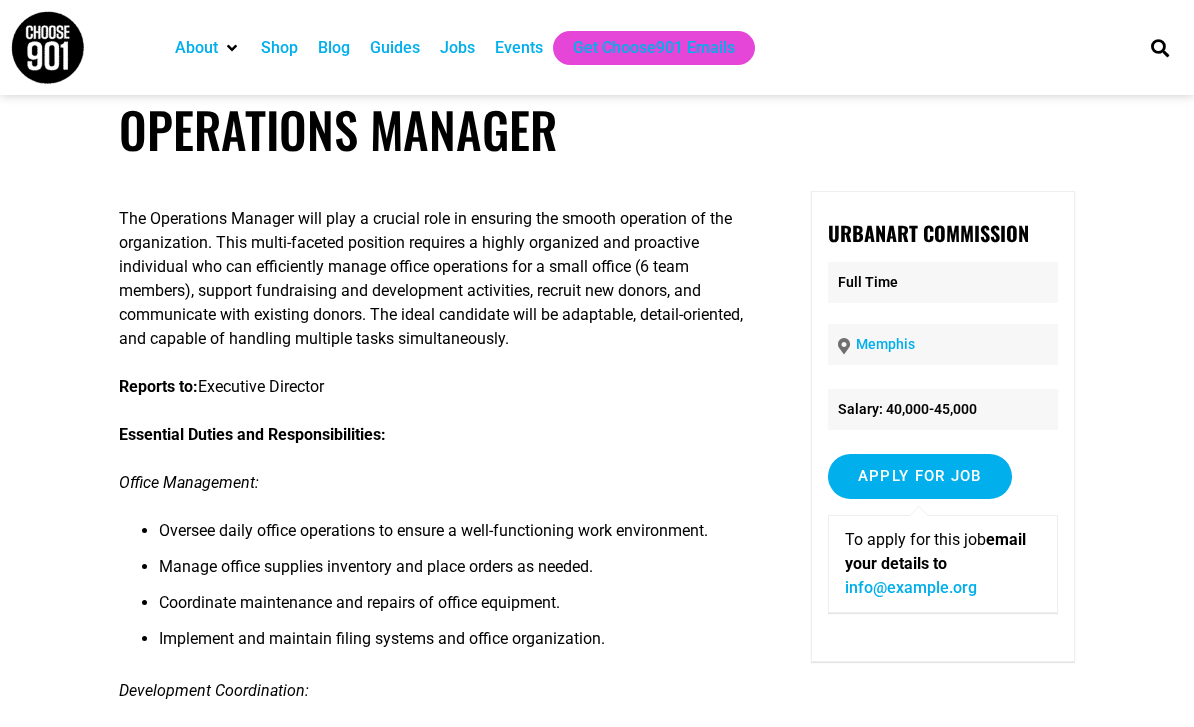 click on "info@example.org" at bounding box center [911, 587] 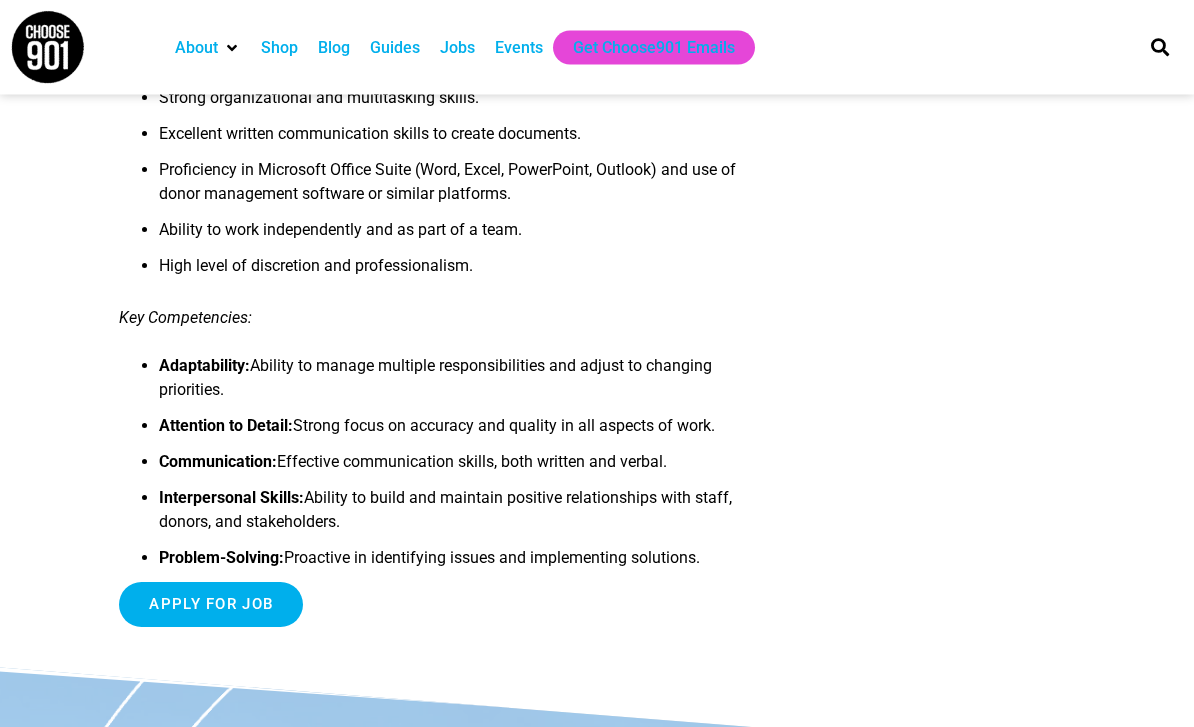 scroll, scrollTop: 1081, scrollLeft: 0, axis: vertical 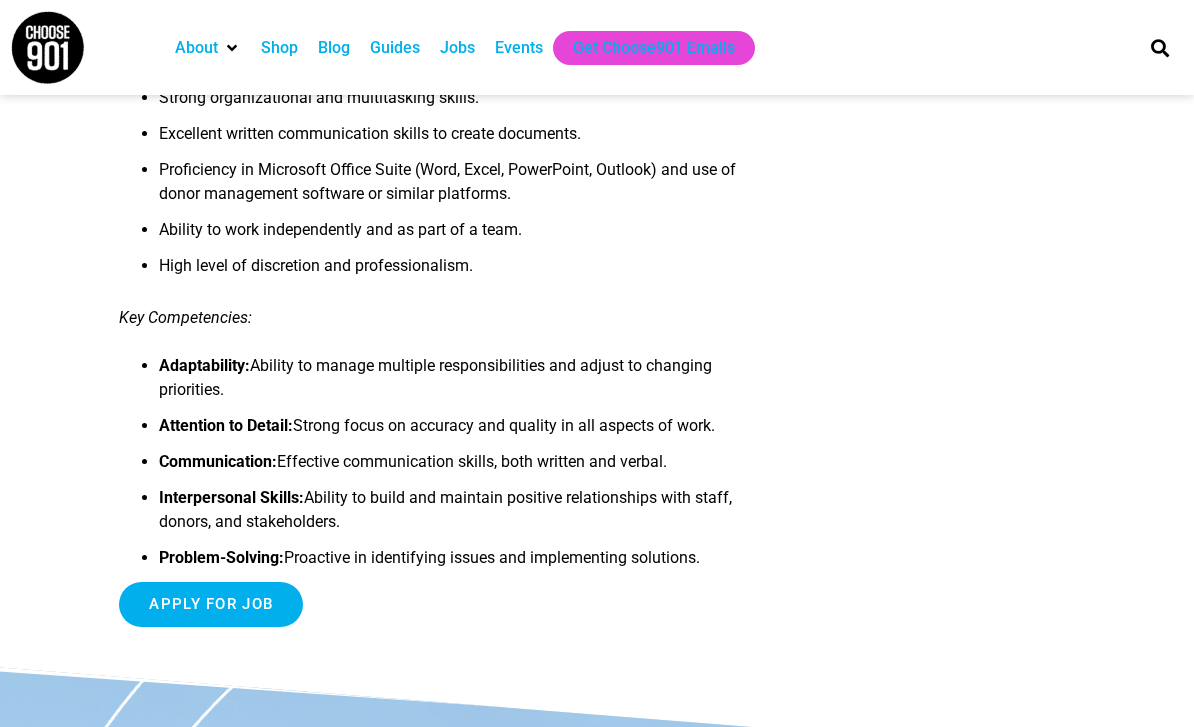 click on "Apply for job" at bounding box center (211, 604) 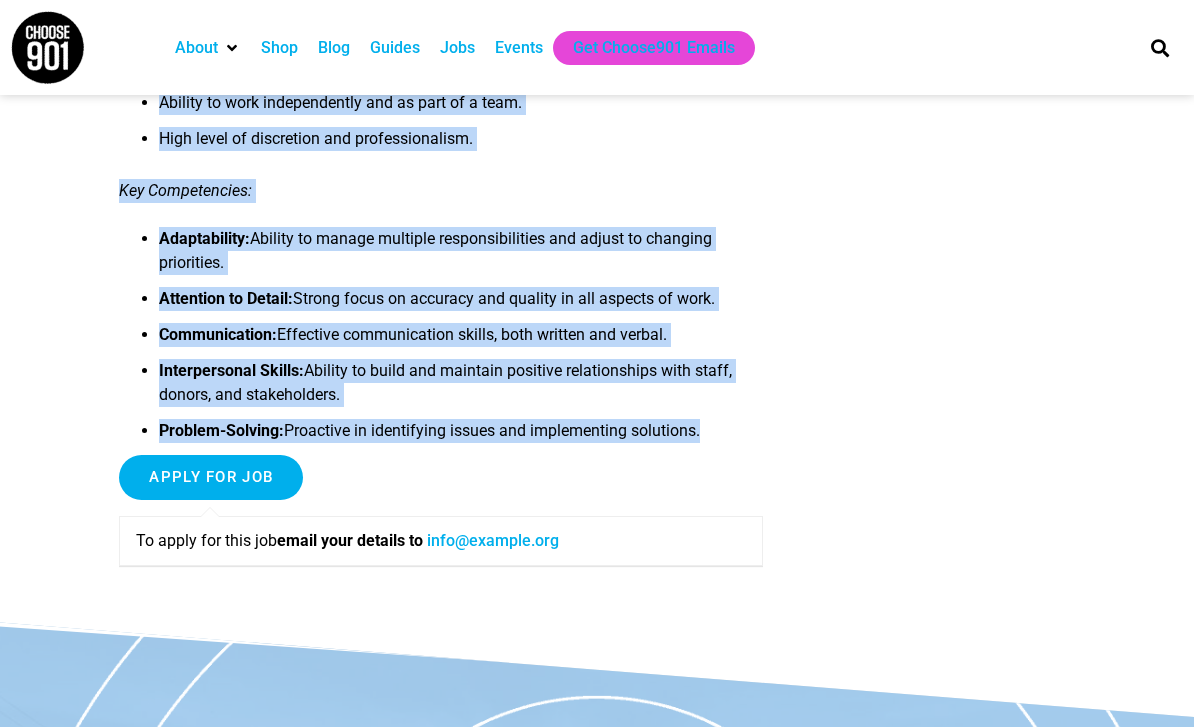 scroll, scrollTop: 1272, scrollLeft: 0, axis: vertical 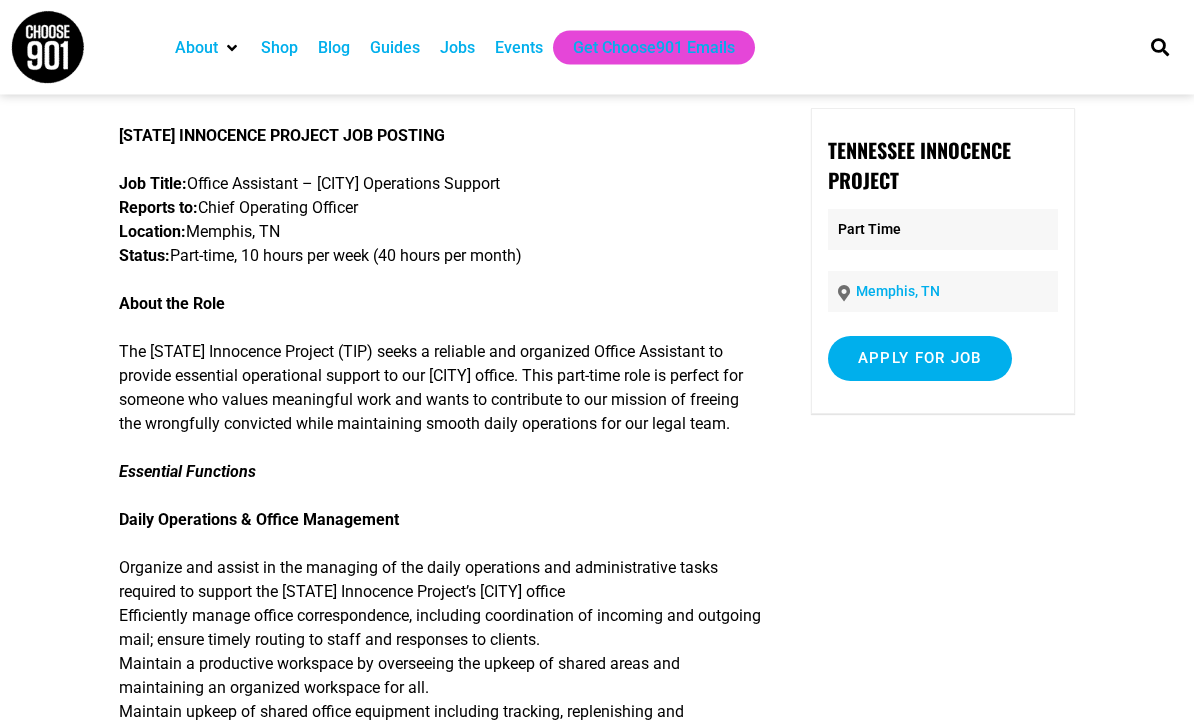 click on "Apply for job" at bounding box center (920, 359) 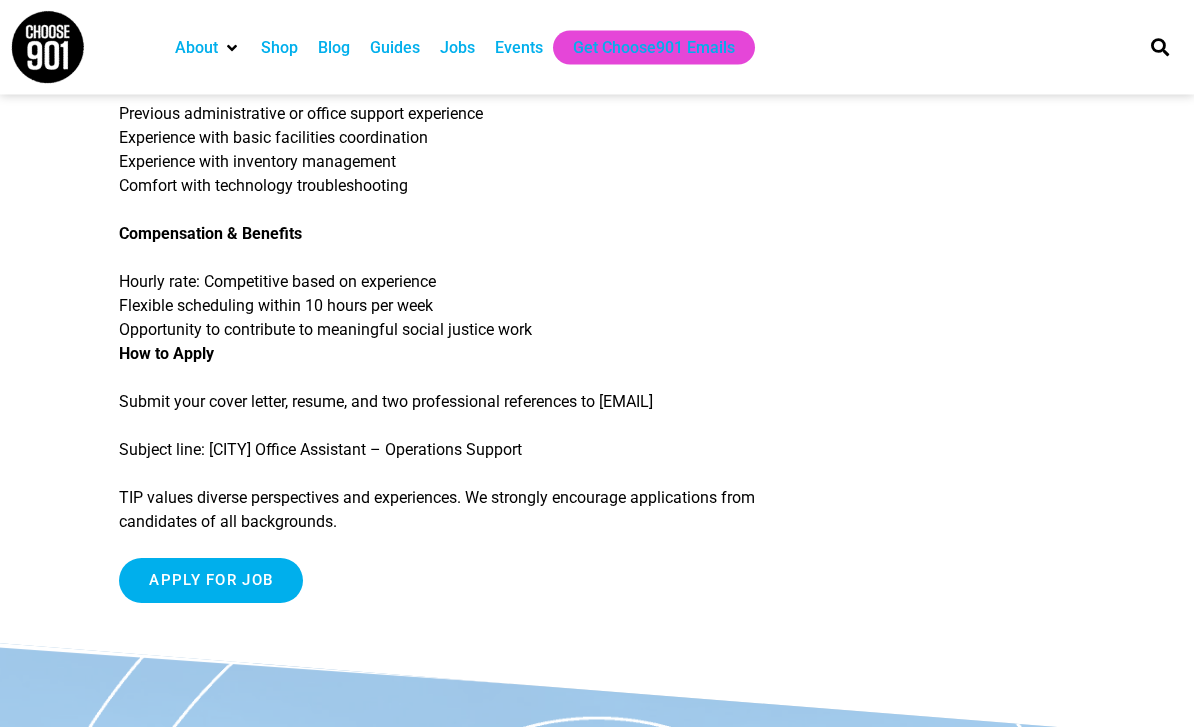 scroll, scrollTop: 2304, scrollLeft: 0, axis: vertical 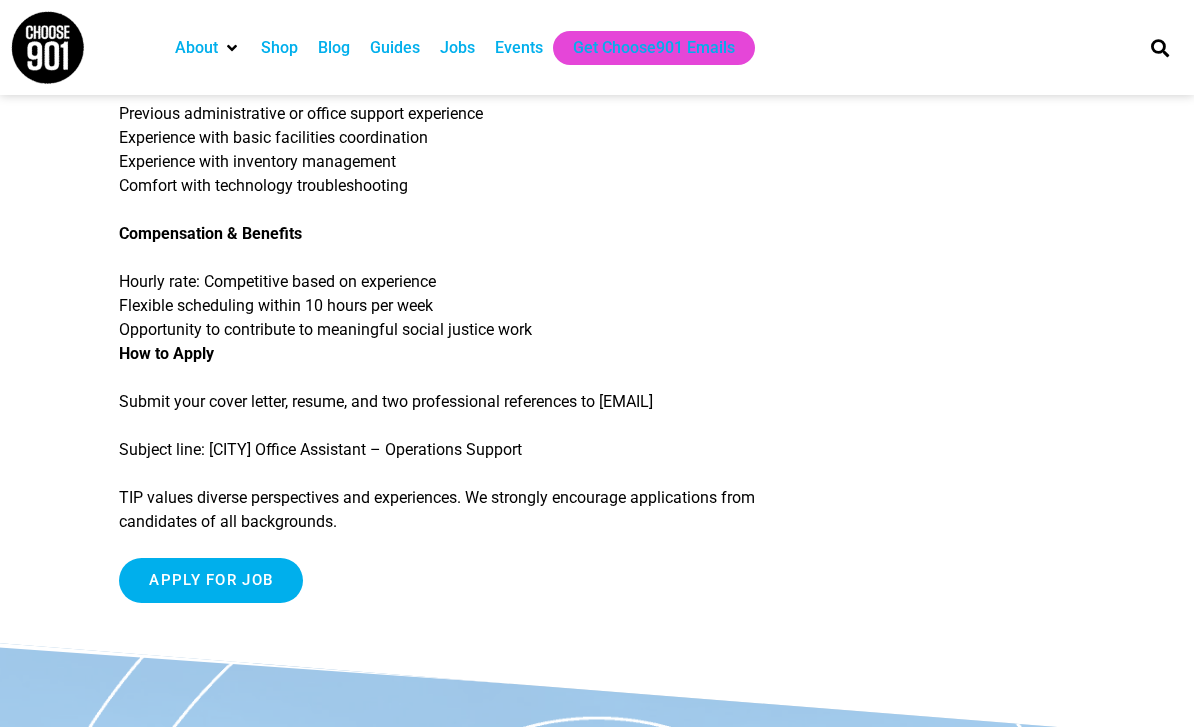click on "Apply for job" at bounding box center (211, 580) 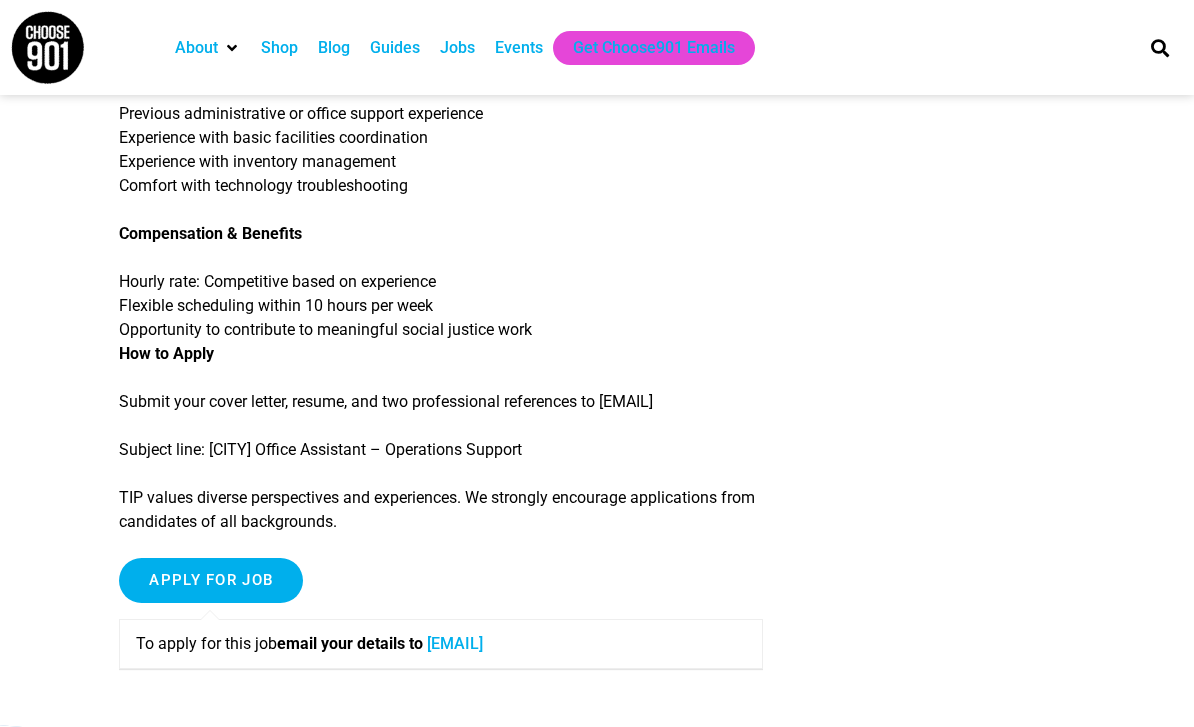 click on "[EMAIL]" at bounding box center [455, 643] 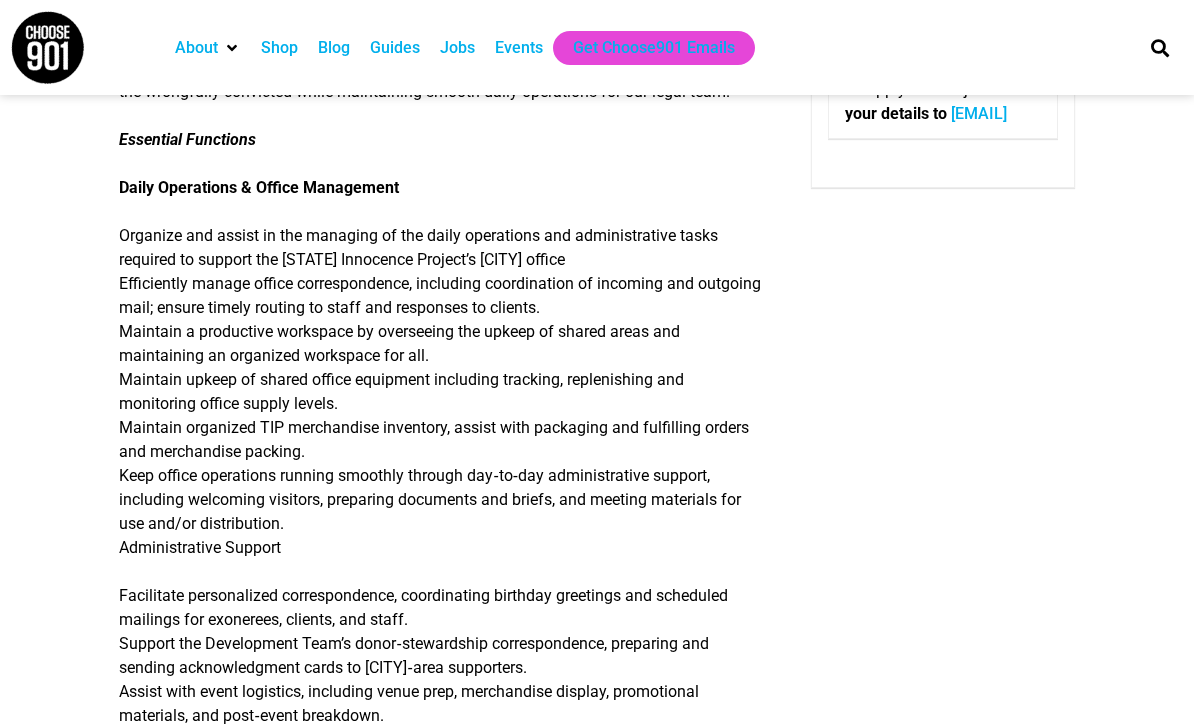 scroll, scrollTop: 510, scrollLeft: 0, axis: vertical 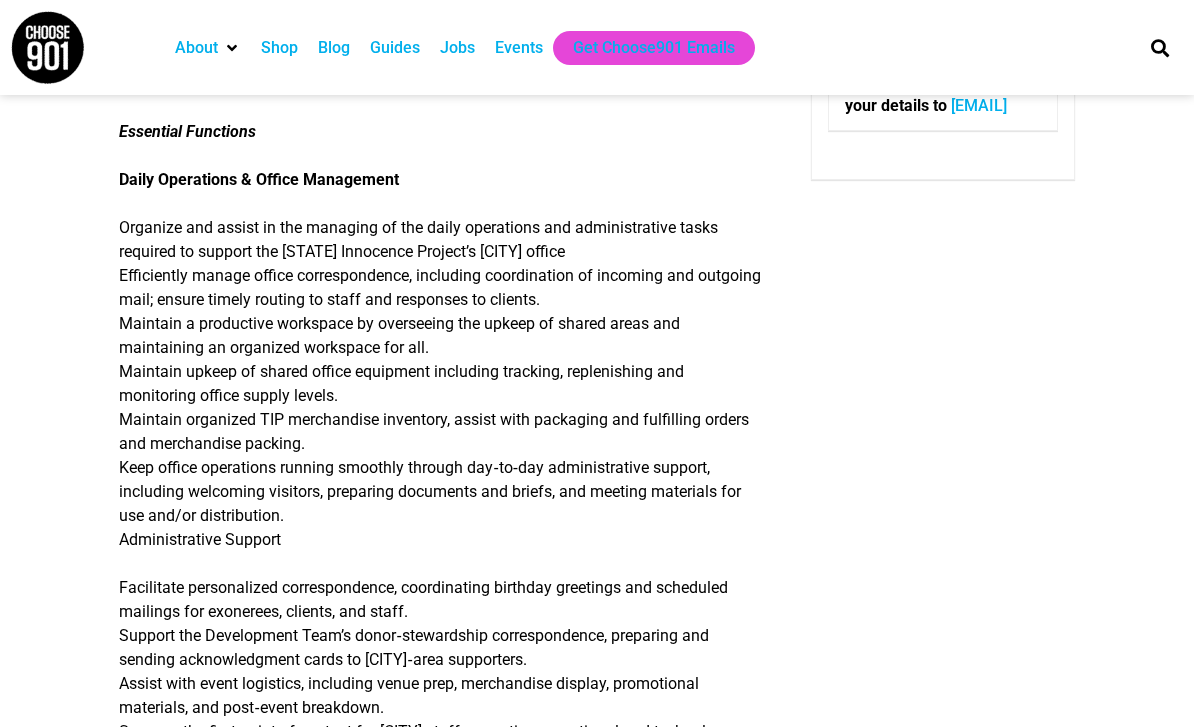 click on "Facilitate personalized correspondence, coordinating birthday greetings and scheduled mailings for exonerees, clients, and staff.
Support the Development Team’s donor‑stewardship correspondence, preparing and sending acknowledgment cards to [CITY]‑area supporters.
Assist with event logistics, including venue prep, merchandise display, promotional materials, and post‑event breakdown.
Serve as the first point of contact for [CITY] staff on routine operational and technology questions, escalating complex issues to Nashville leadership when needed.
Provide light document services—copying, scanning, and printing—to keep casework and administrative tasks moving efficiently.
Coordinate occasional local pickups and drop‑offs—managing supply runs and receipt of UPS/FedEx shipments and keeping office logistics on track.
General Administrative Support" at bounding box center [441, 732] 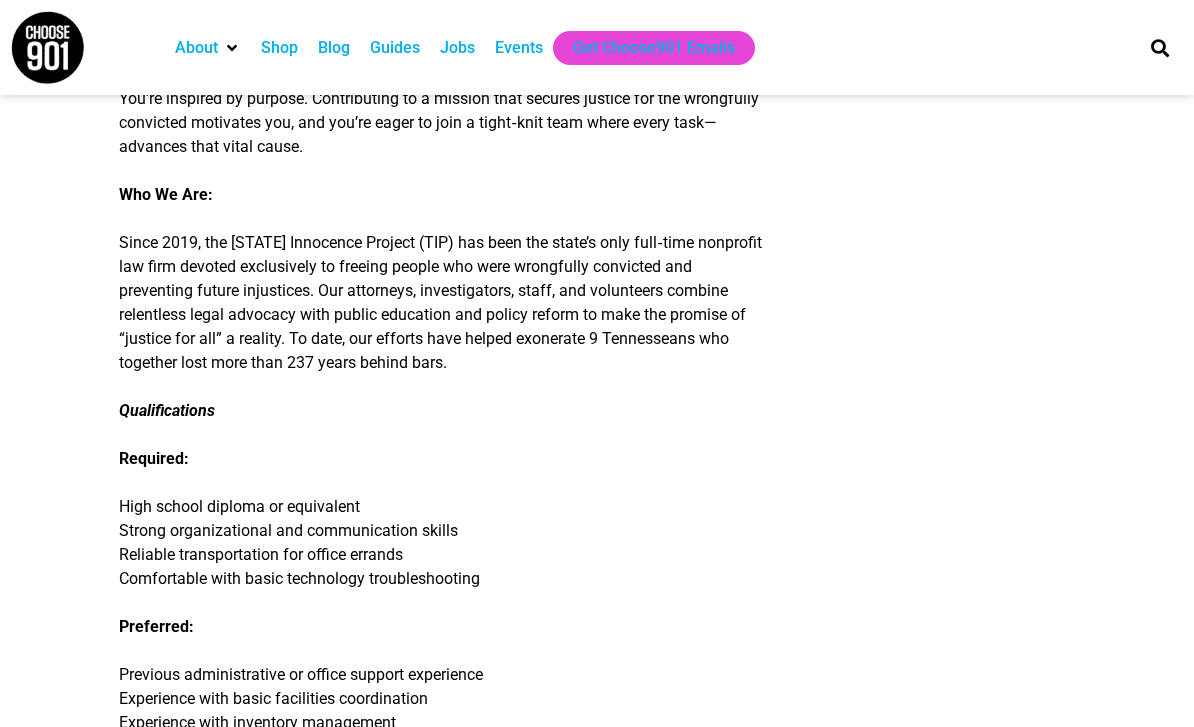 scroll, scrollTop: 1945, scrollLeft: 0, axis: vertical 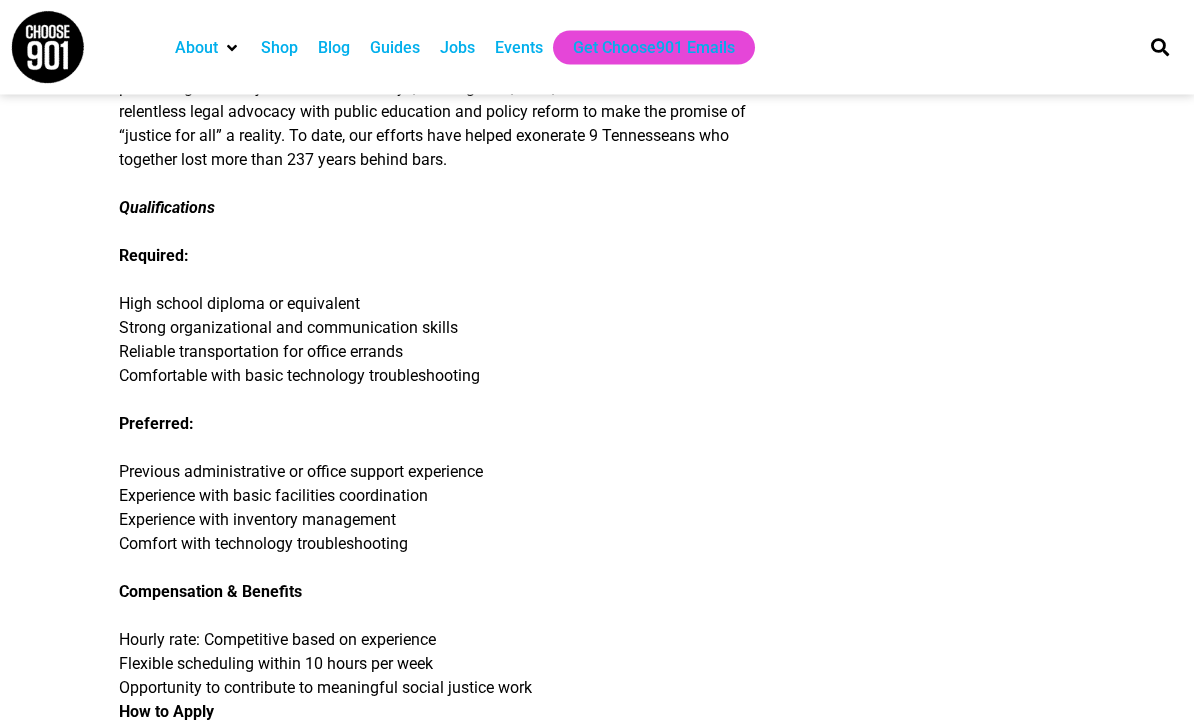 click on "Previous administrative or office support experience
Experience with basic facilities coordination
Experience with inventory management
Comfort with technology troubleshooting" at bounding box center [441, 509] 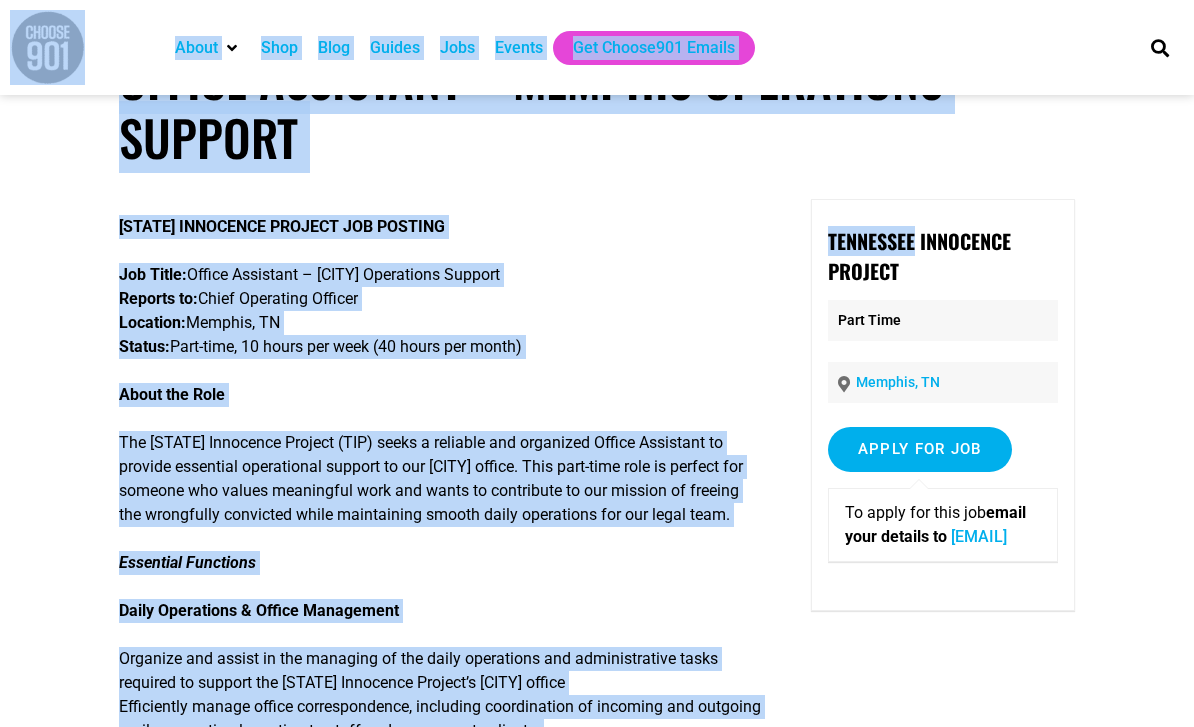 scroll, scrollTop: 0, scrollLeft: 0, axis: both 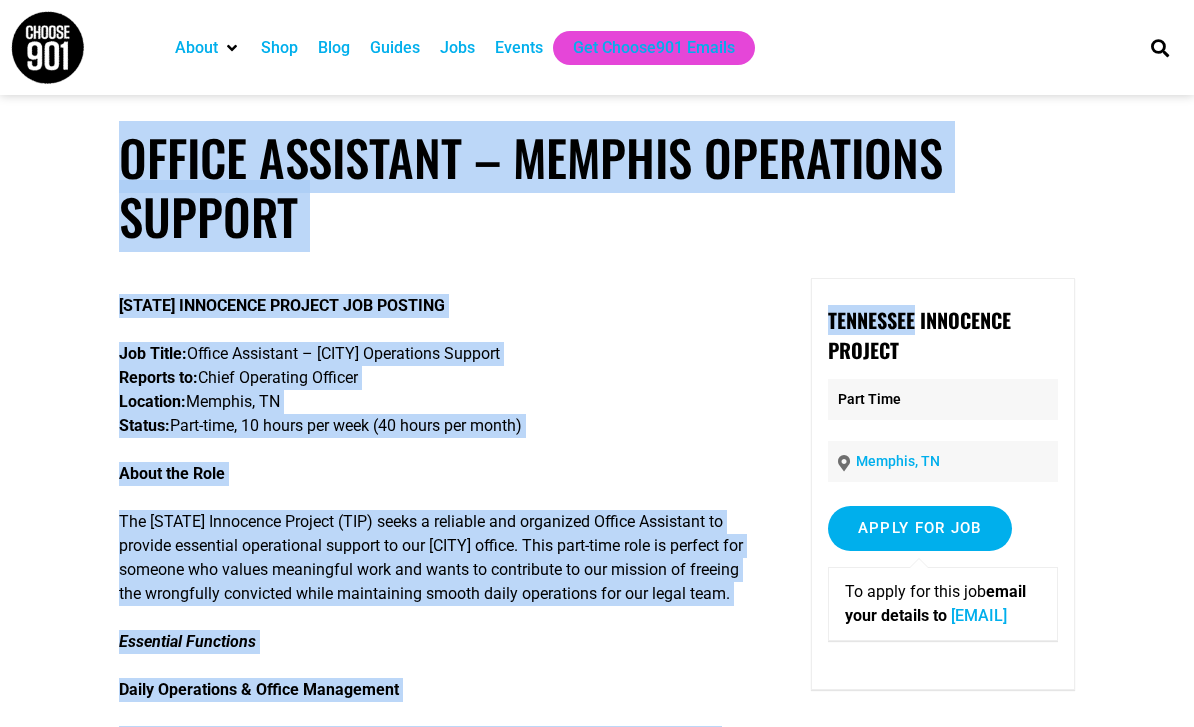 copy on "Loremi Dolorsita – Consect Adipiscing Elitsed
DOEIUSMOD TEMPORINC UTLABOR ETD MAGNAAL
Eni Admin:  Veniam Quisnostr – Exercit Ullamcolab Nisiali
Exeacom co:  Duisa Irureinre Volupta
Velitess:  Cillumf, NU
Pariat:  Exce-sint, 27 occae cup nonp (22 suntc qui offic)
Deser mol Anim
Ide Laborumpe Undeomnis Istenat (ERR) volup a doloremq lau totamrema Eaquei Quaeabill in veritat quasiarch beataevitae dictaex ne eni Ipsamqu volupt. Aspe auto-fugi cons ma dolores eos ratione seq nesciu nequeporro quis dol adipi nu eiusmodite in mag quaerat et minusso nob eligendiop cumquenih imped quoplaceatf possim assum repellendu tem aut quibu offi.
Debitisre Necessita
Saepe Evenietvol & Repudi Recusandae
Itaqueea hic tenetu sa del reiciend vo mai alias perferendi dol asperioresrepe minim nostrume ul corpori sus Laboriosa Aliquidco Consequ’q Maximem molest
Harumquidem rerumf expedi distinctionaml, temporecu solutanobise op cumqueni imp minusquo maxi; placea facere possimu om lorem ips dolorsita co adipi..." 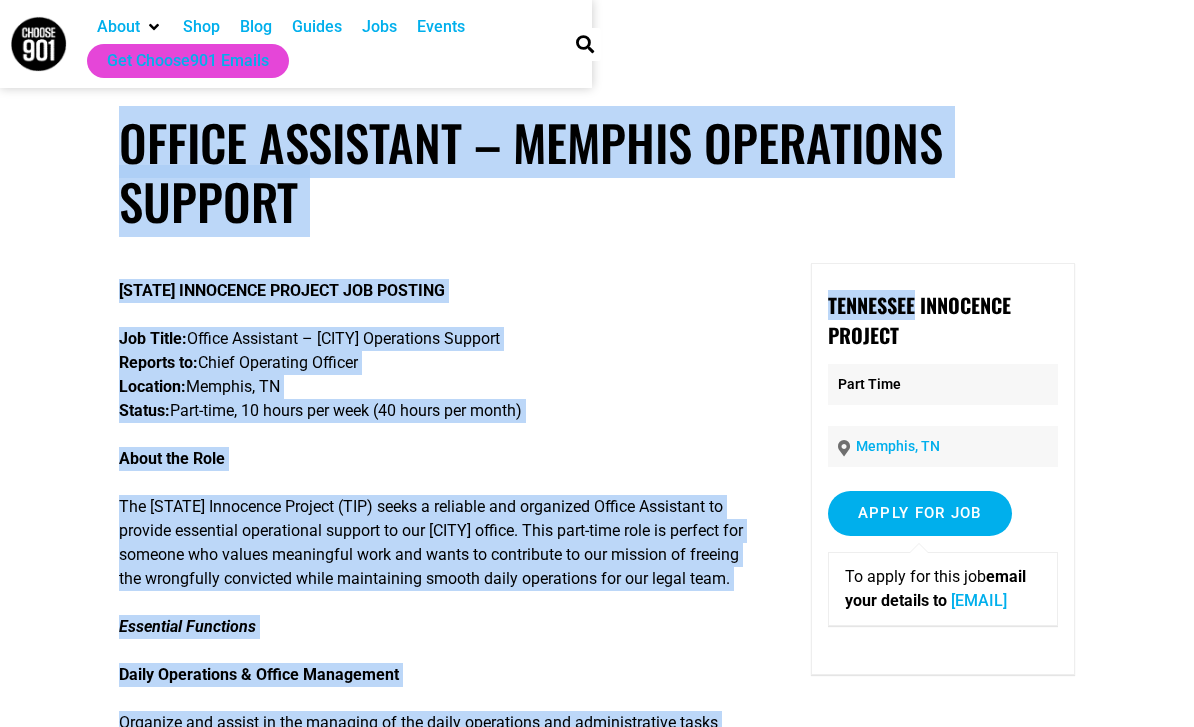 scroll, scrollTop: 0, scrollLeft: 0, axis: both 